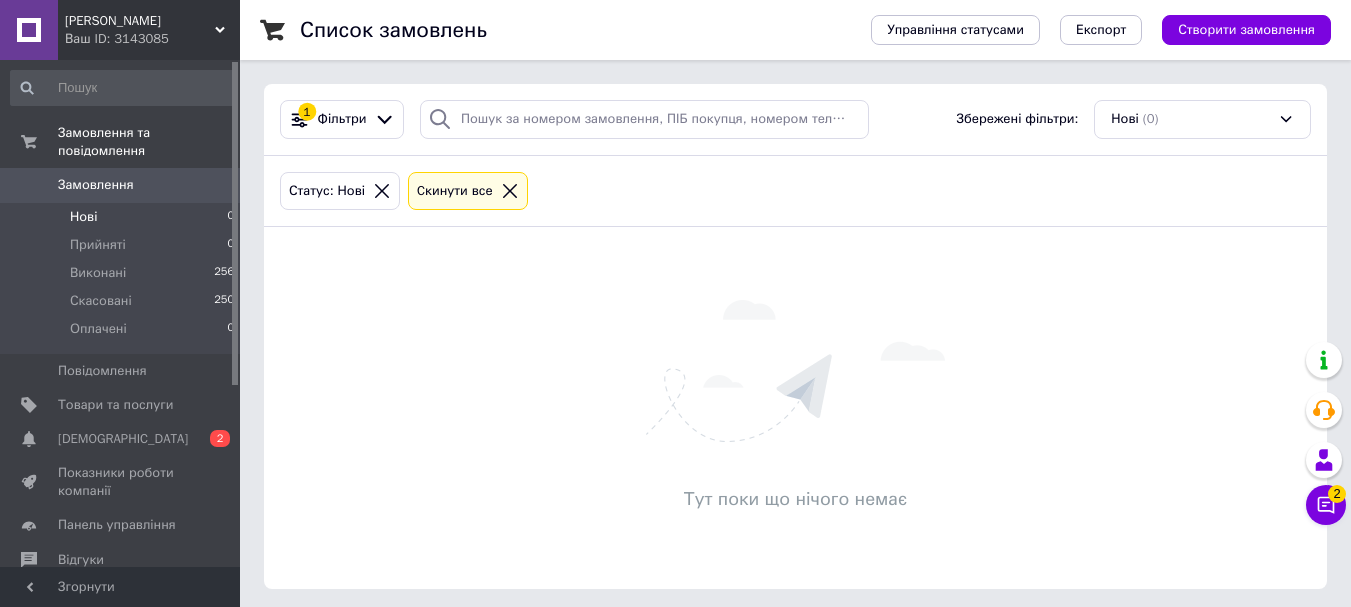scroll, scrollTop: 0, scrollLeft: 0, axis: both 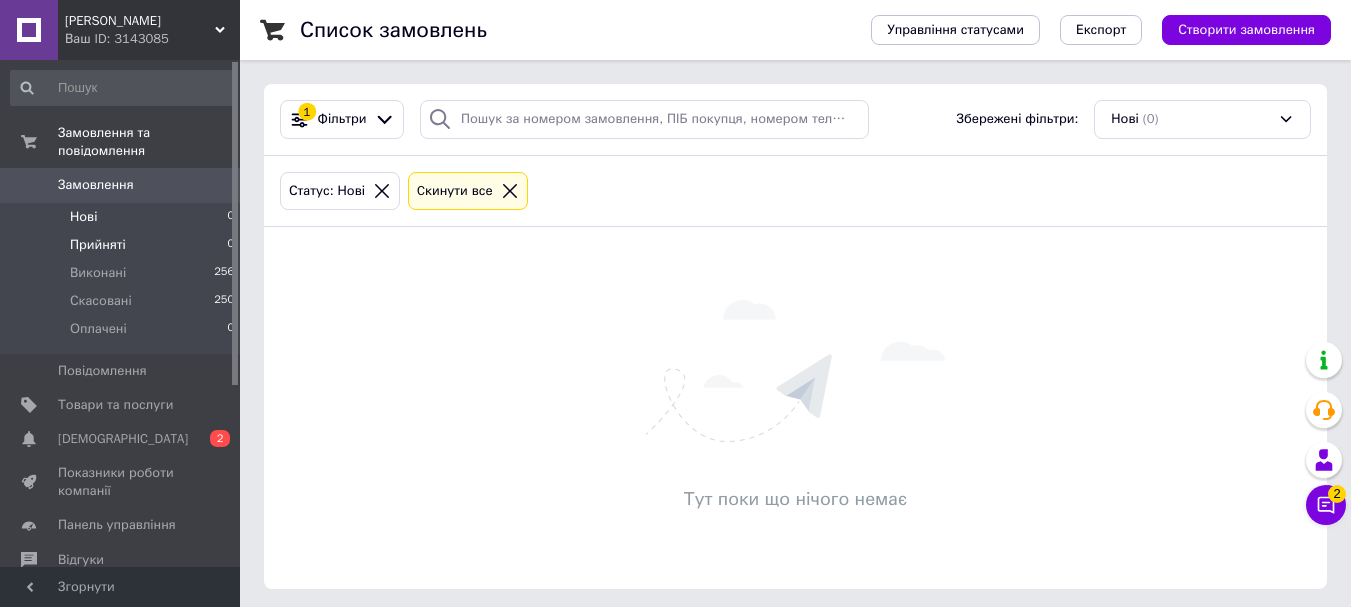 click on "Прийняті 0" at bounding box center (123, 245) 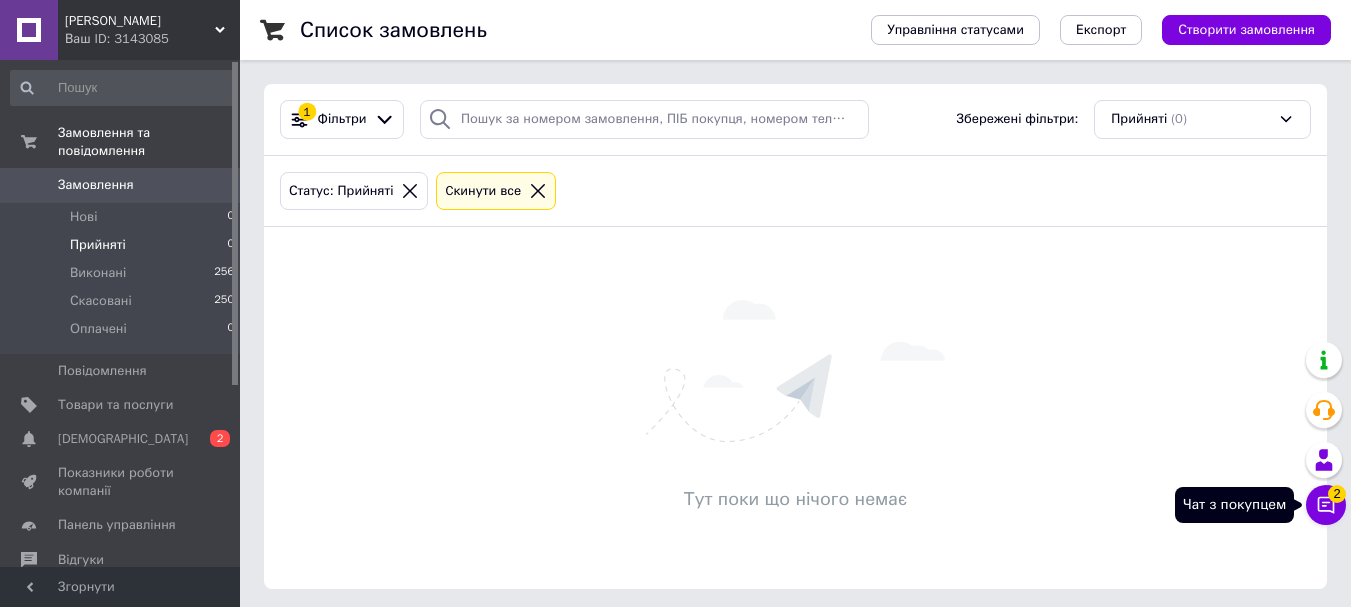 click 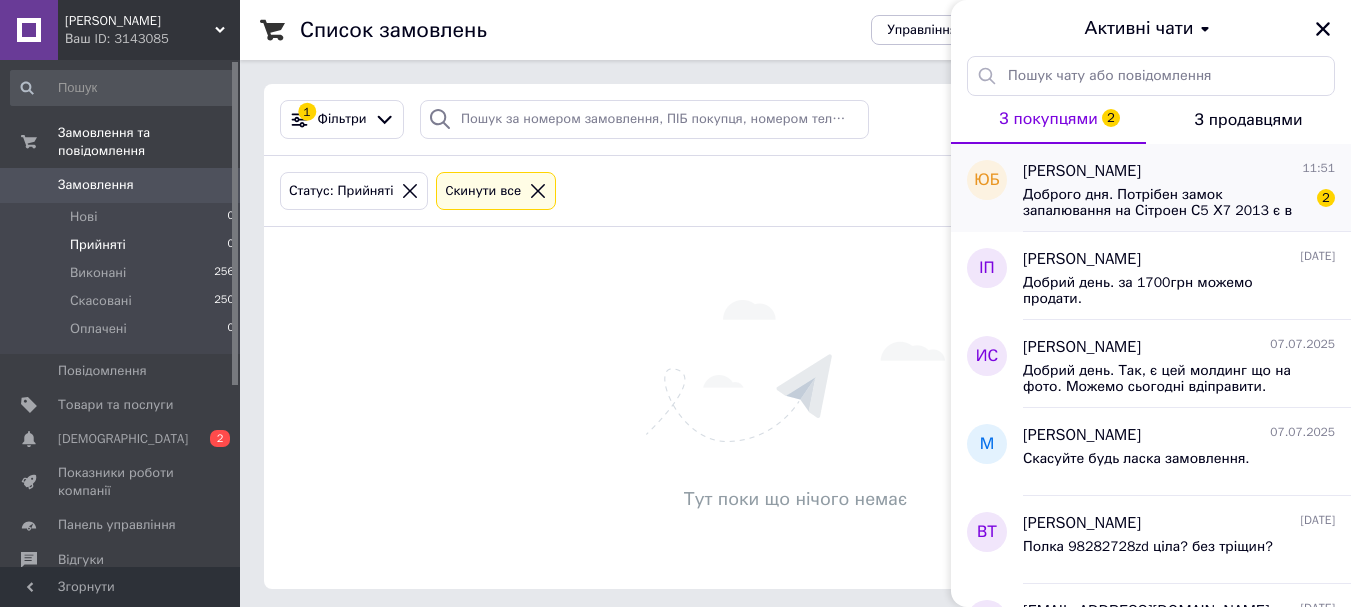 click on "Доброго дня. Потрібен замок запалювання на Сітроен С5 Х7 2013 є в наявності?" at bounding box center (1165, 203) 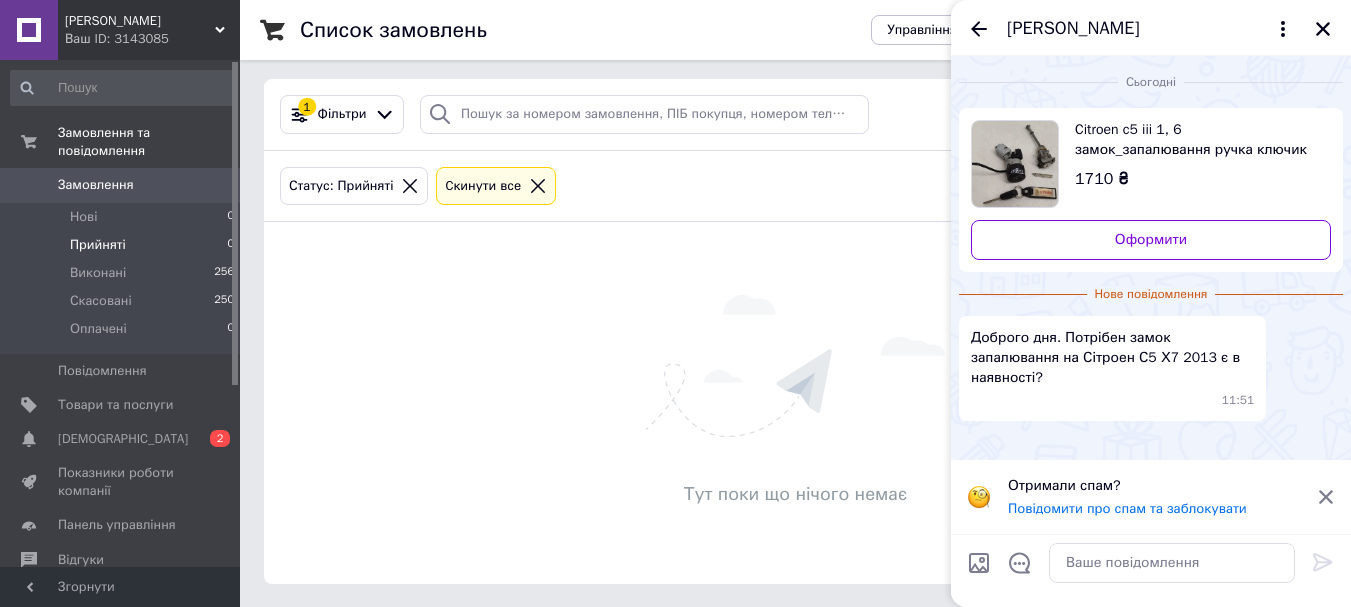 scroll, scrollTop: 6, scrollLeft: 0, axis: vertical 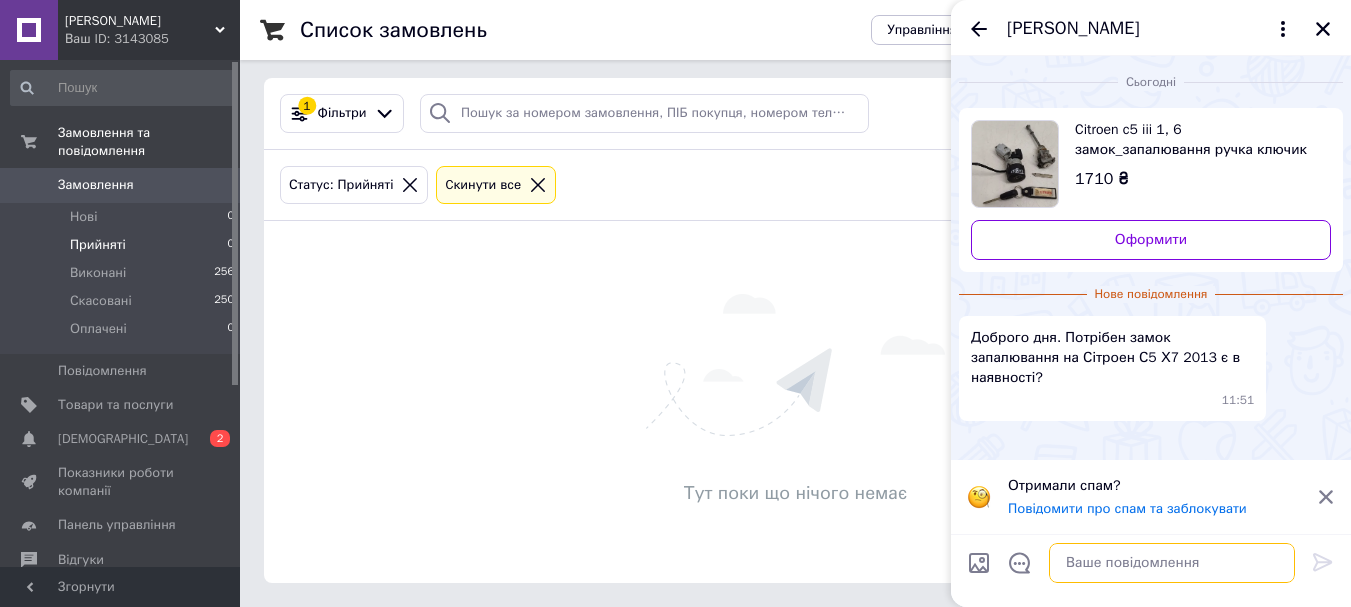click at bounding box center [1172, 563] 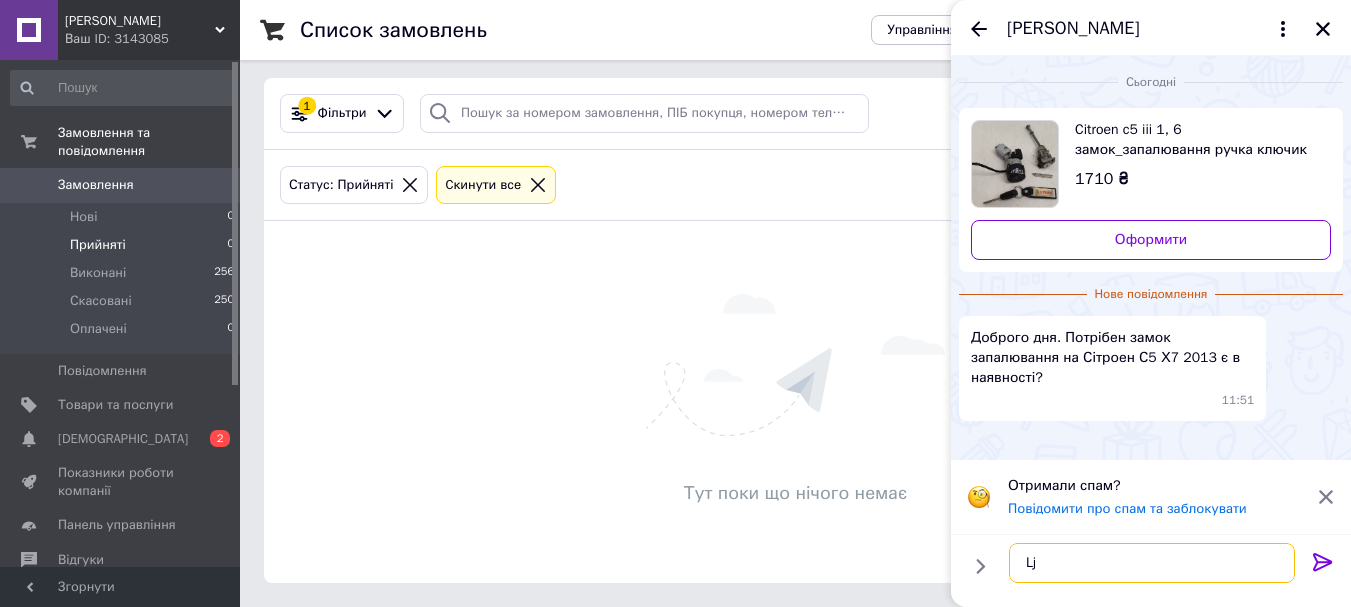 type on "L" 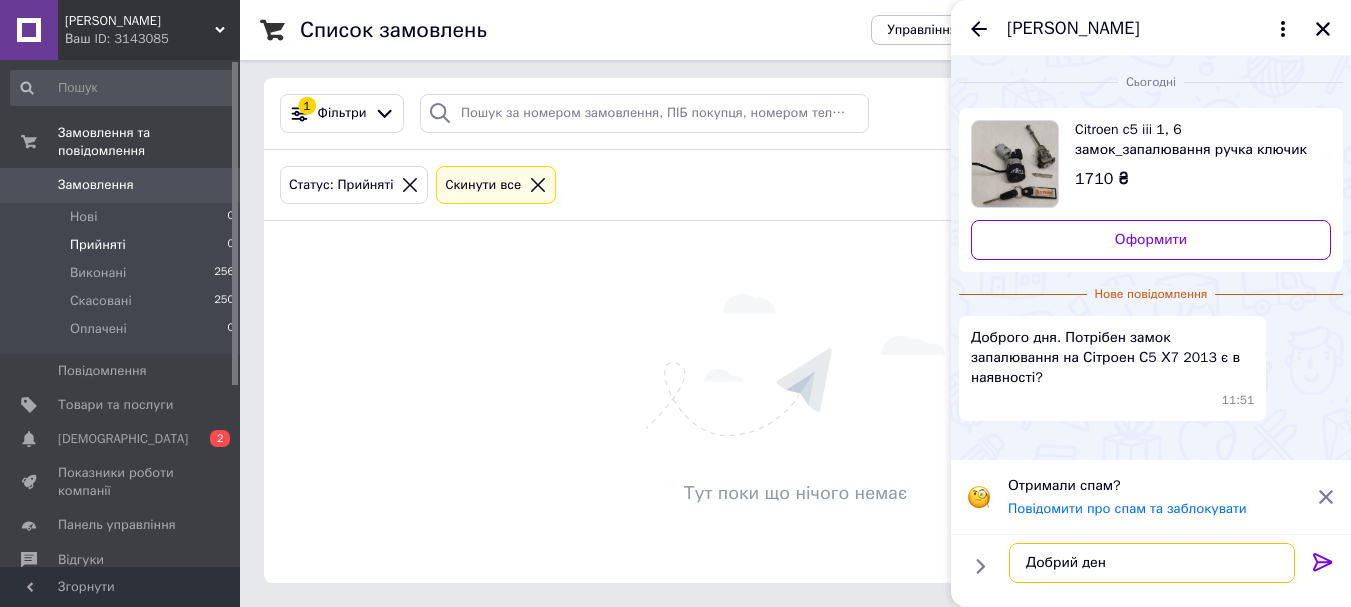 click on "Добрий ден" at bounding box center (1152, 563) 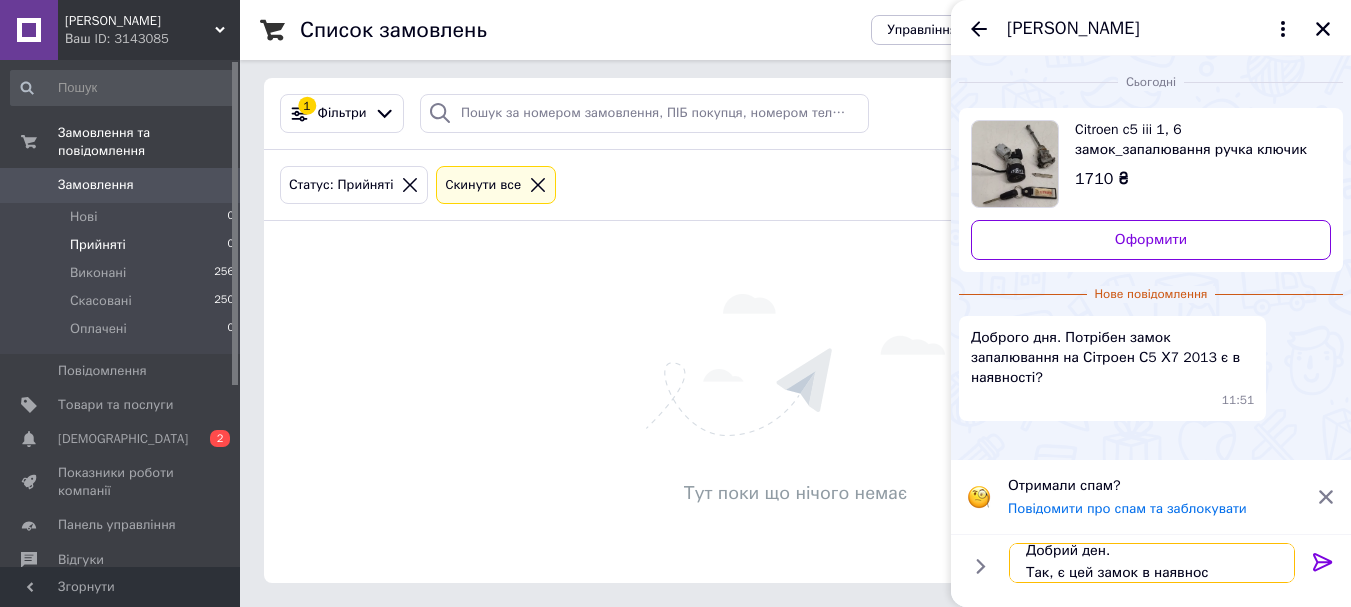 scroll, scrollTop: 2, scrollLeft: 0, axis: vertical 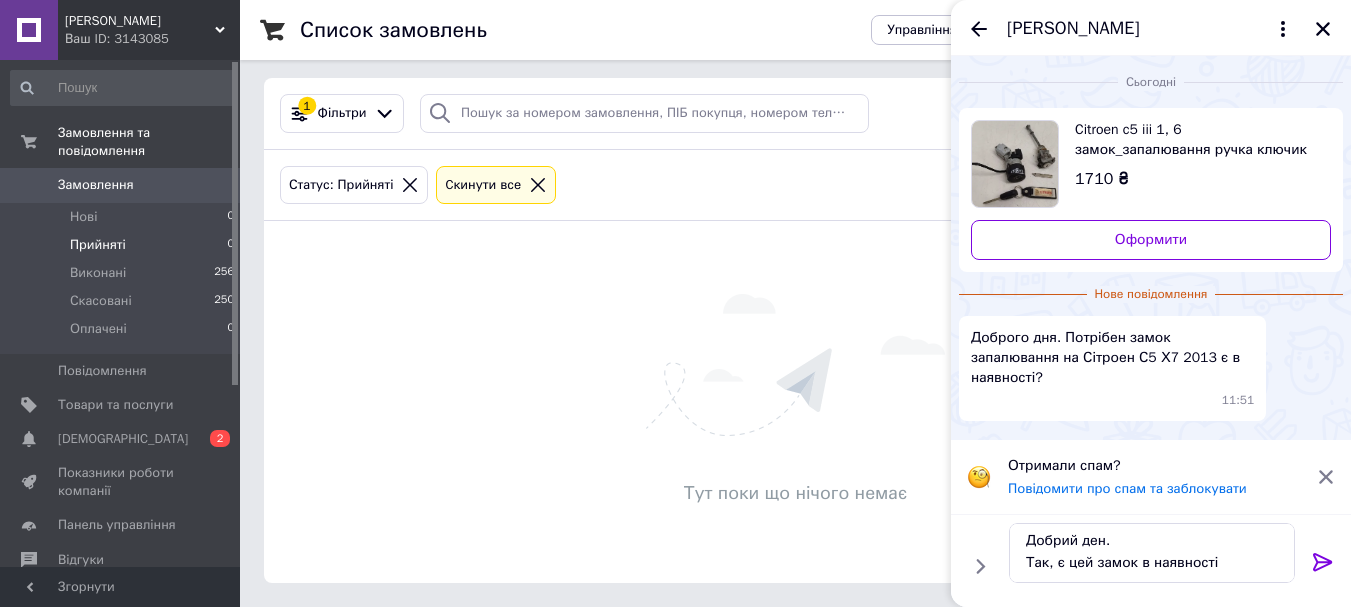 click on "Citroen c5 iii 1, 6 замок_запалювання ручка ключик" at bounding box center [1195, 140] 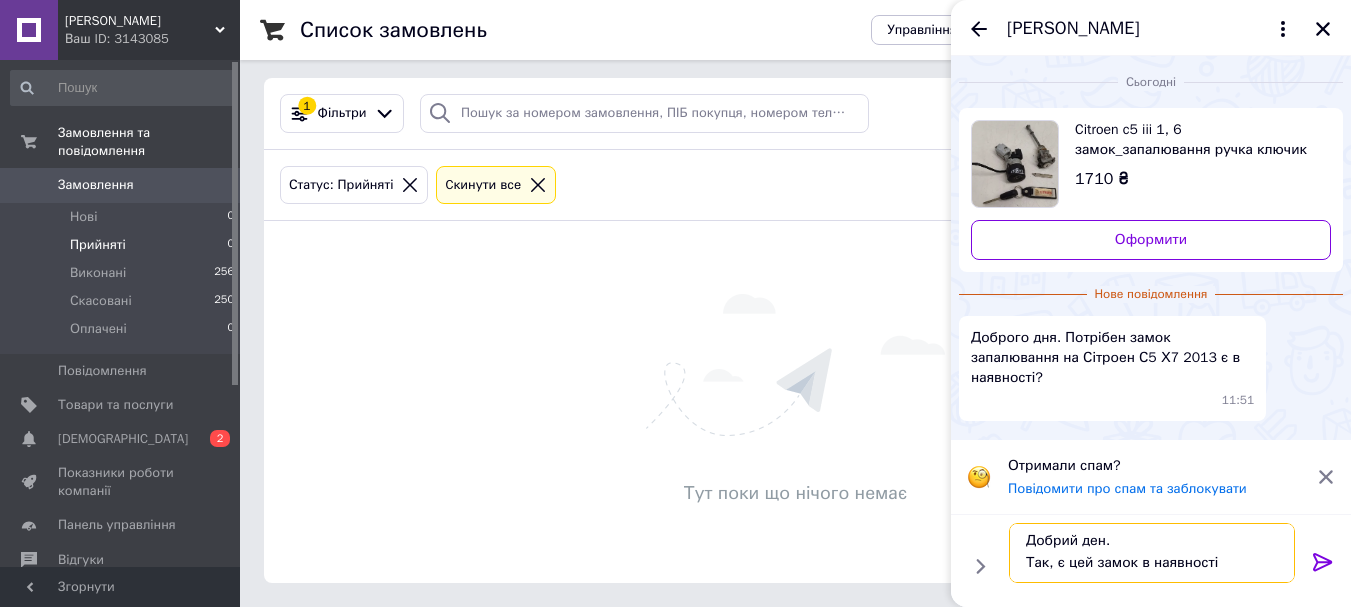 click on "Добрий ден.
Так, є цей замок в наявності" at bounding box center [1152, 553] 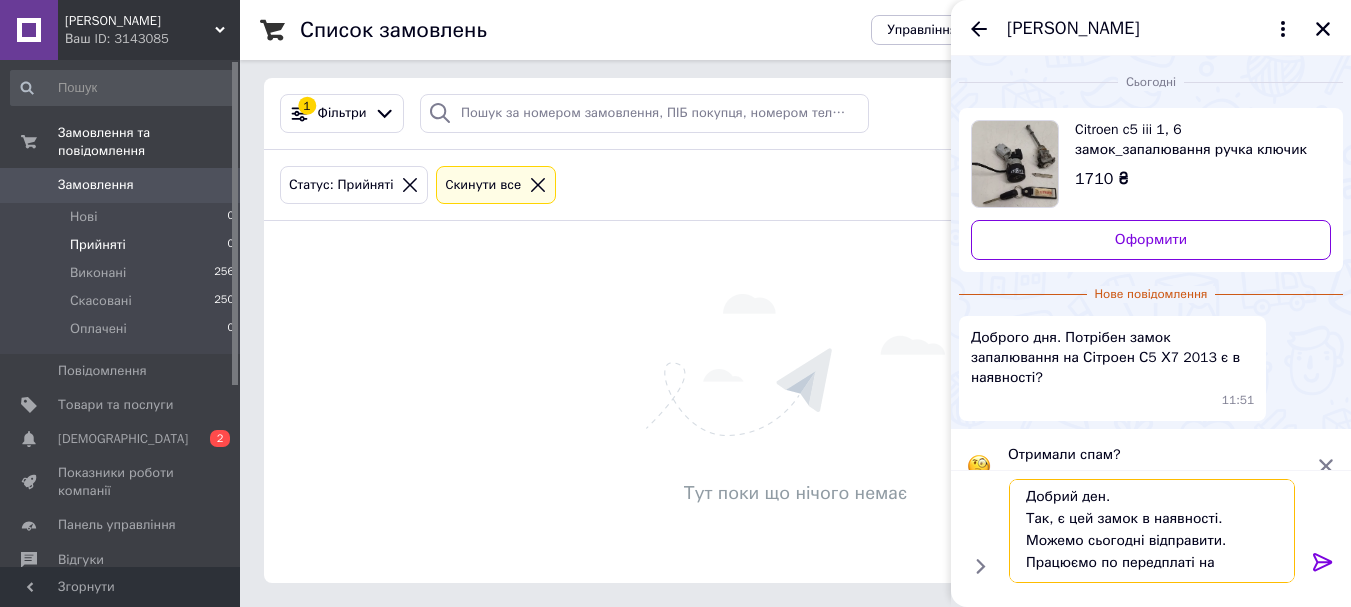 scroll, scrollTop: 2, scrollLeft: 0, axis: vertical 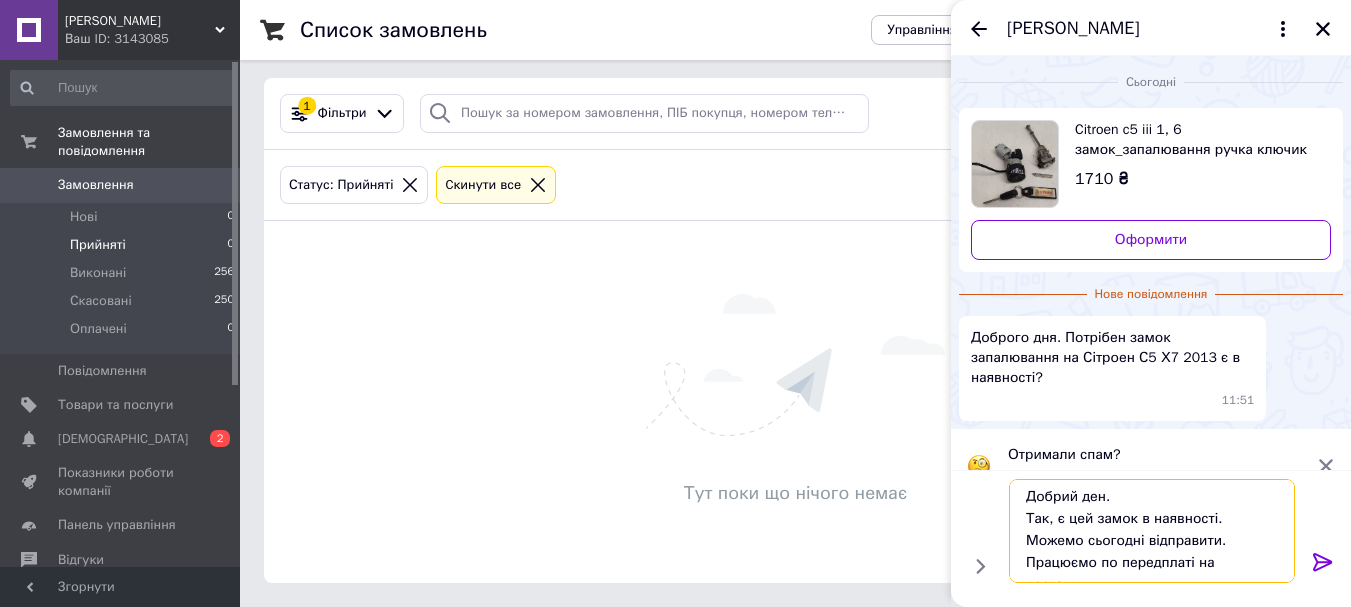 type on "Добрий ден.
Так, є цей замок в наявності.
Можемо сьогодні відправити. Працюємо по передплаті на доставку." 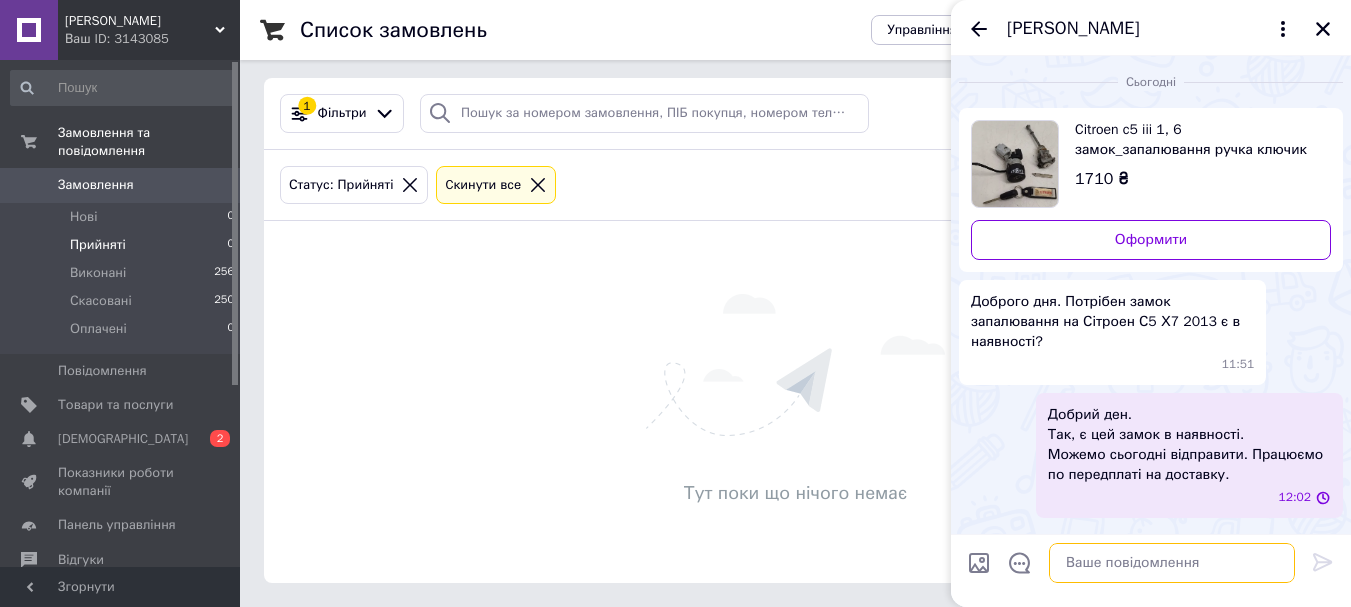 scroll, scrollTop: 0, scrollLeft: 0, axis: both 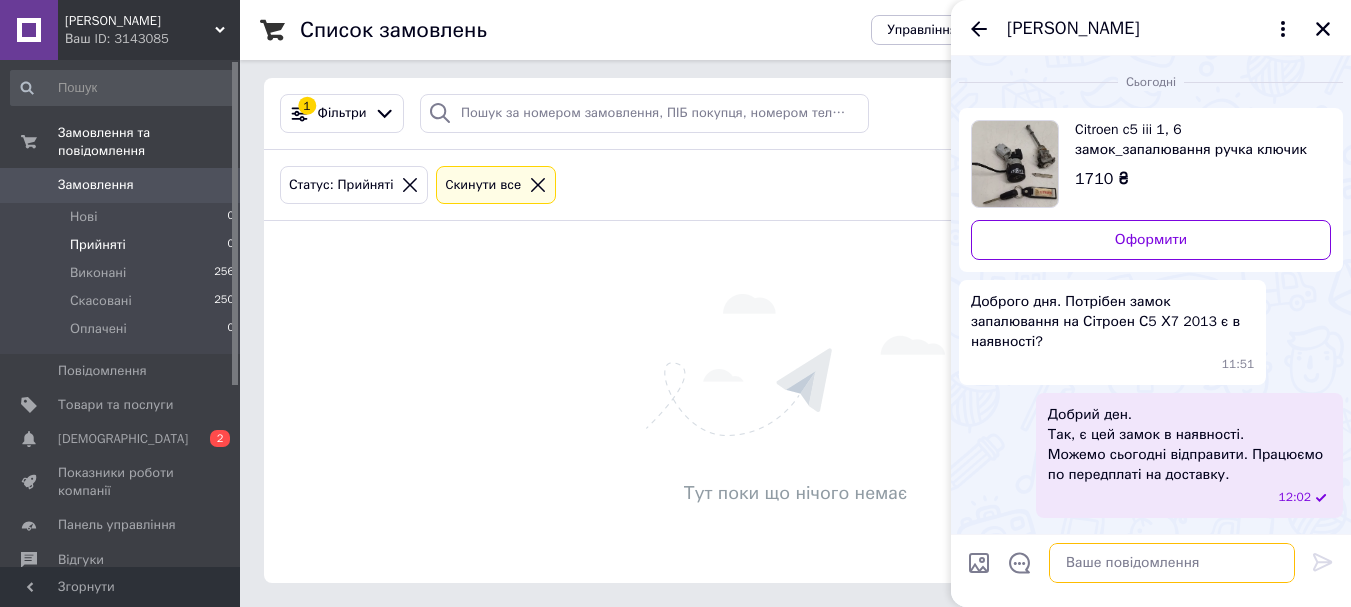type 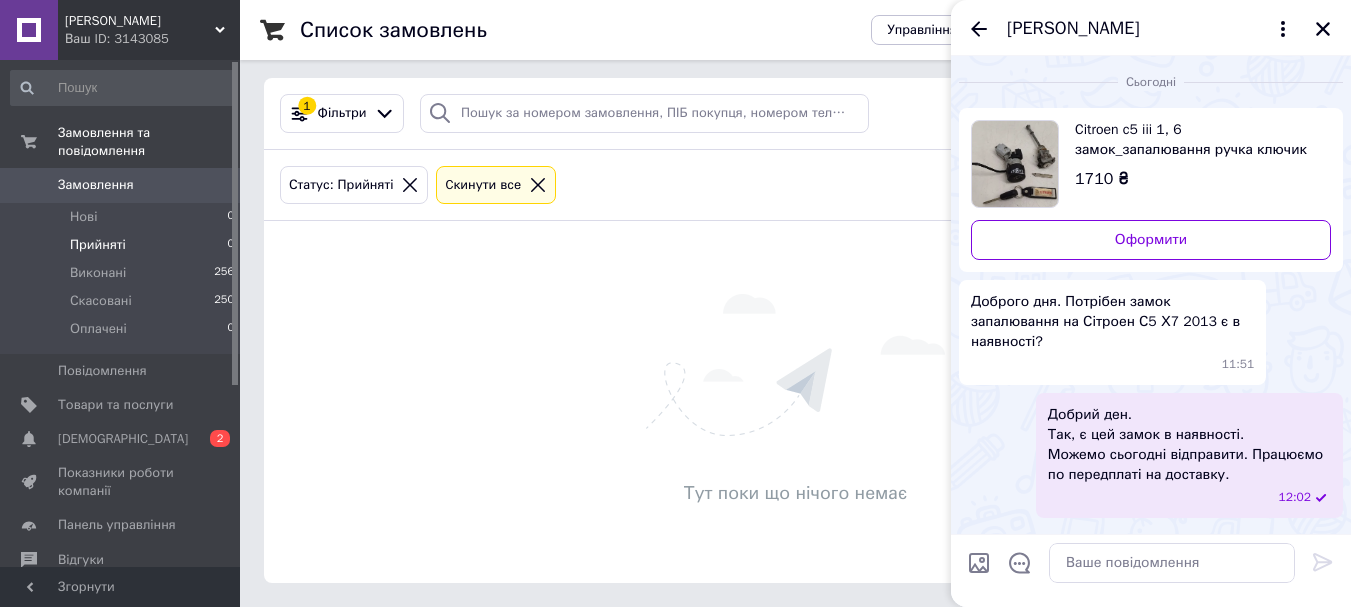 click on "[PERSON_NAME]" at bounding box center [1073, 29] 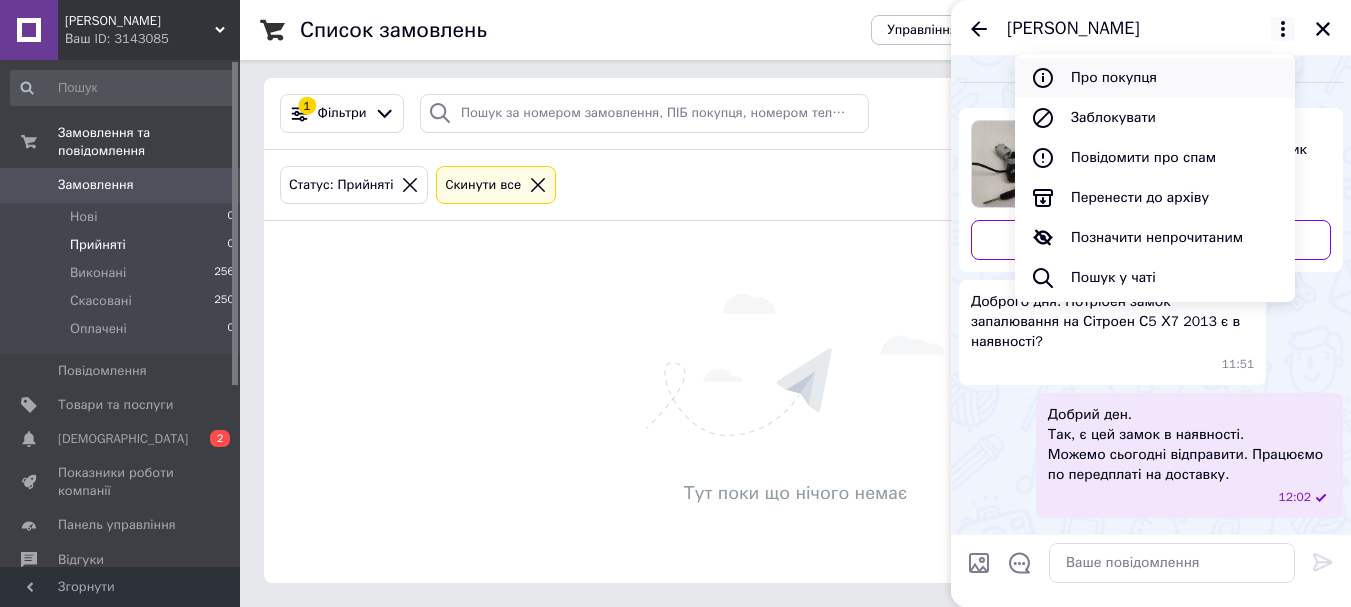 click on "Про покупця" at bounding box center (1155, 78) 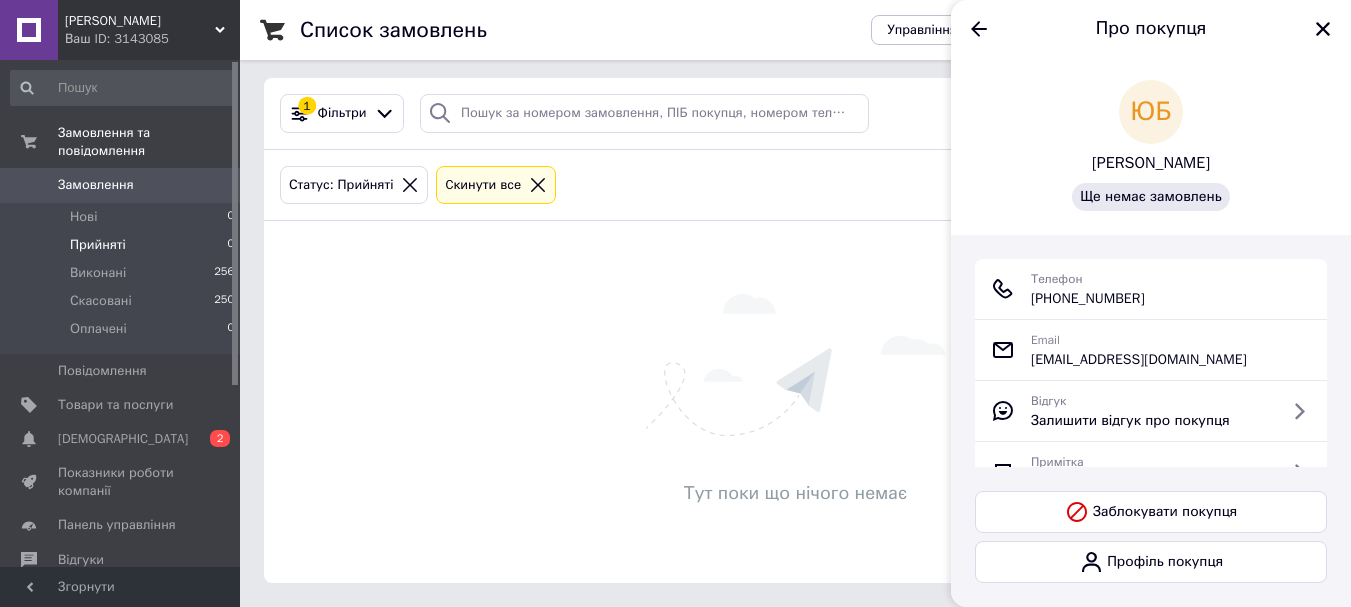 drag, startPoint x: 1035, startPoint y: 301, endPoint x: 1205, endPoint y: 302, distance: 170.00294 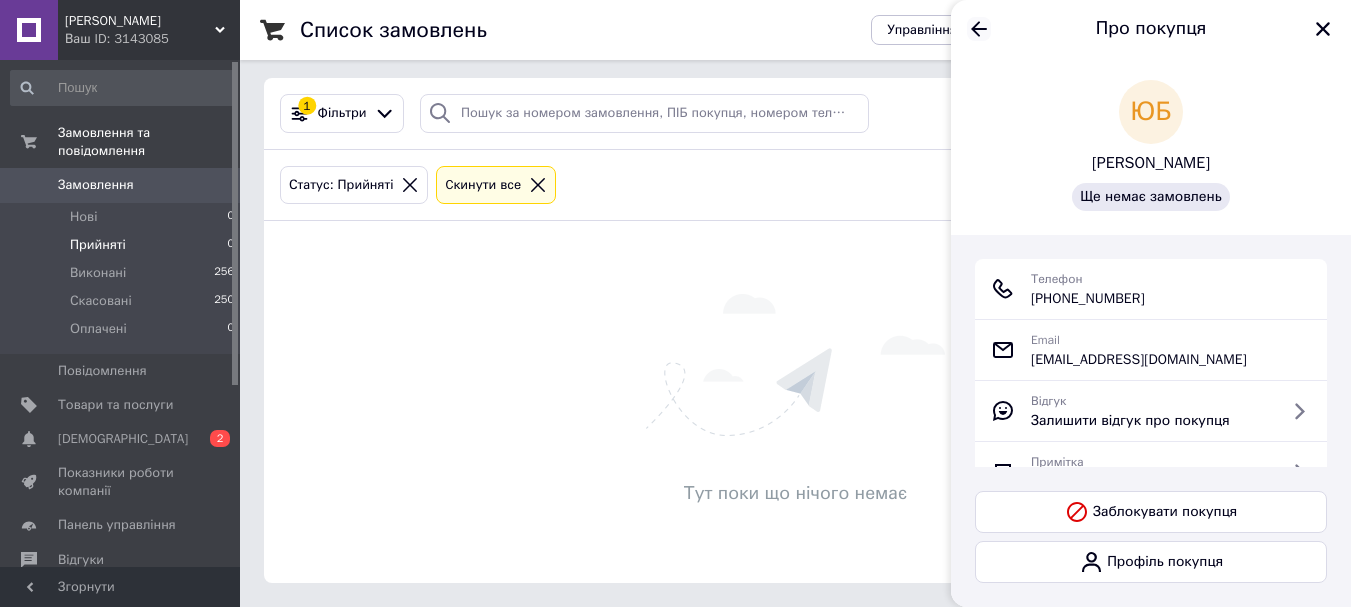 click 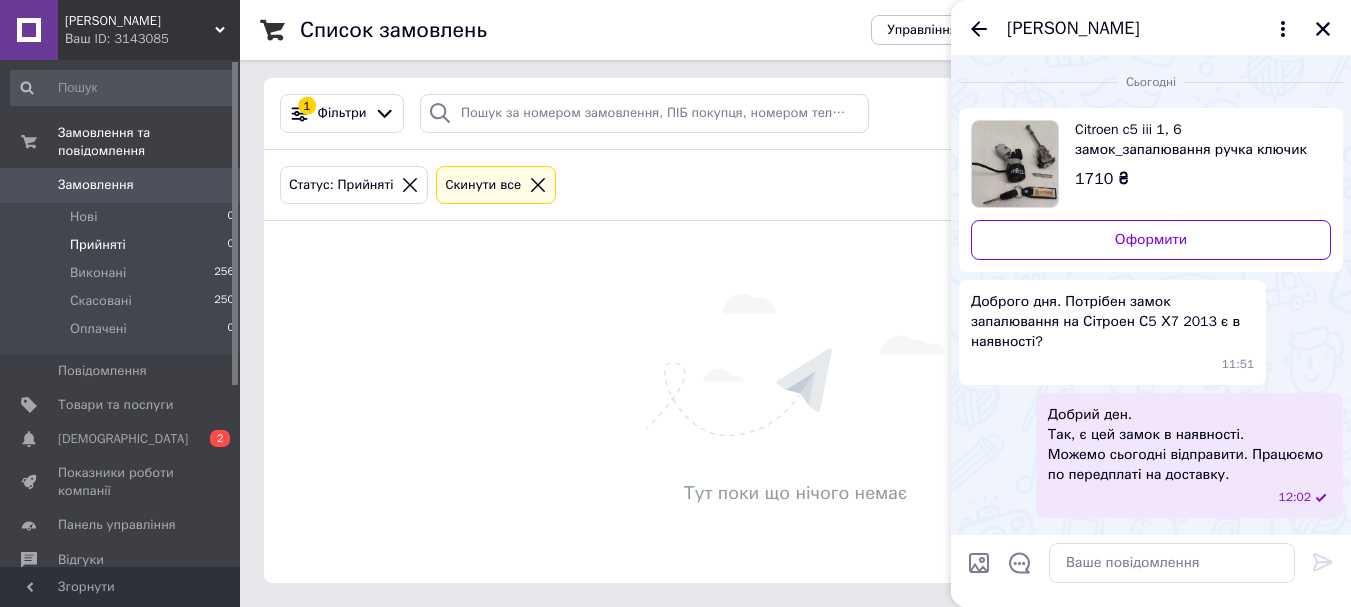 drag, startPoint x: 1130, startPoint y: 27, endPoint x: 1032, endPoint y: 26, distance: 98.005104 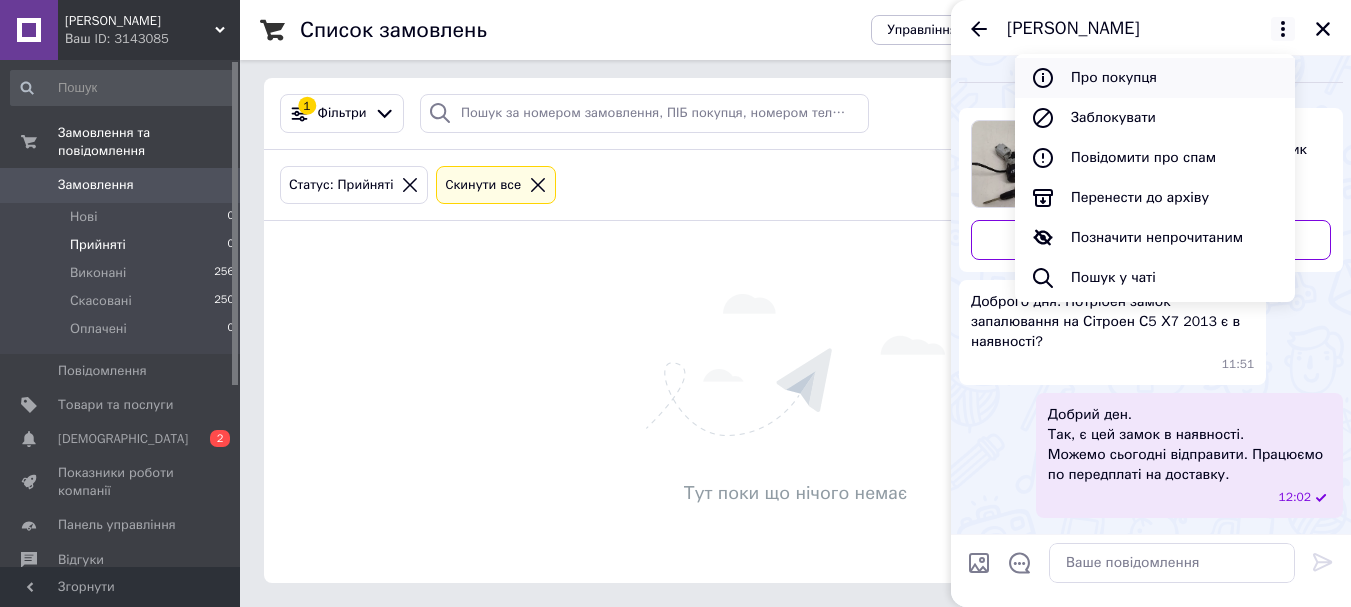drag, startPoint x: 1032, startPoint y: 26, endPoint x: 1078, endPoint y: 76, distance: 67.941154 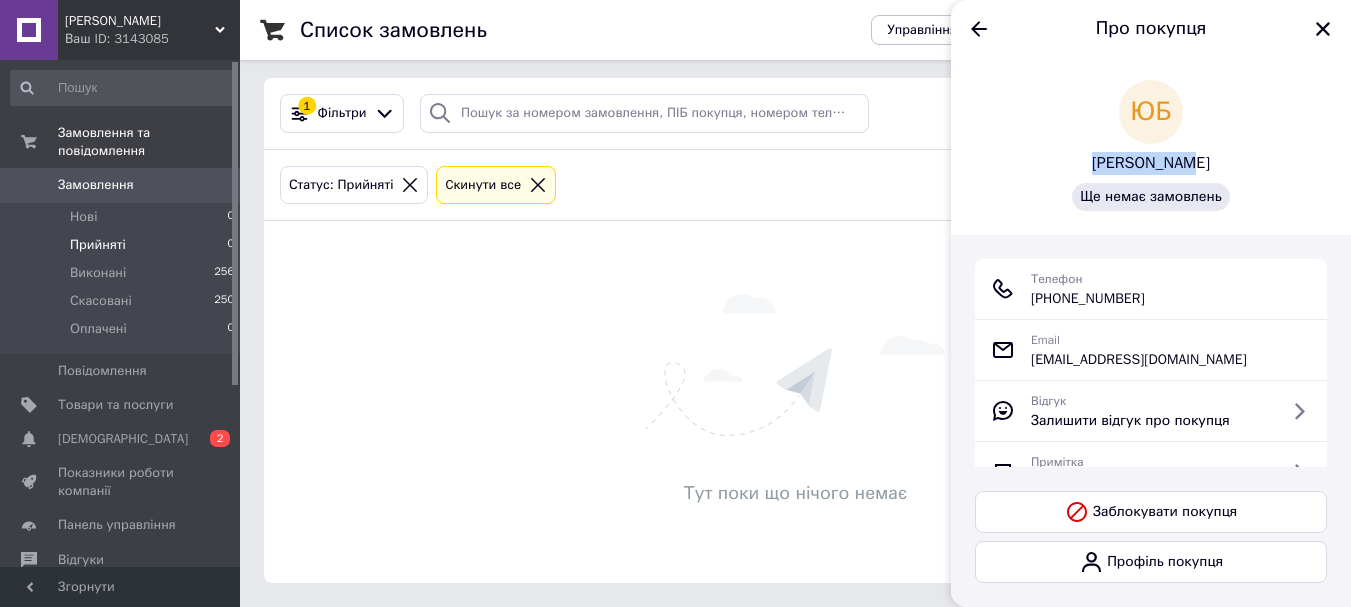 drag, startPoint x: 1210, startPoint y: 164, endPoint x: 1092, endPoint y: 158, distance: 118.15244 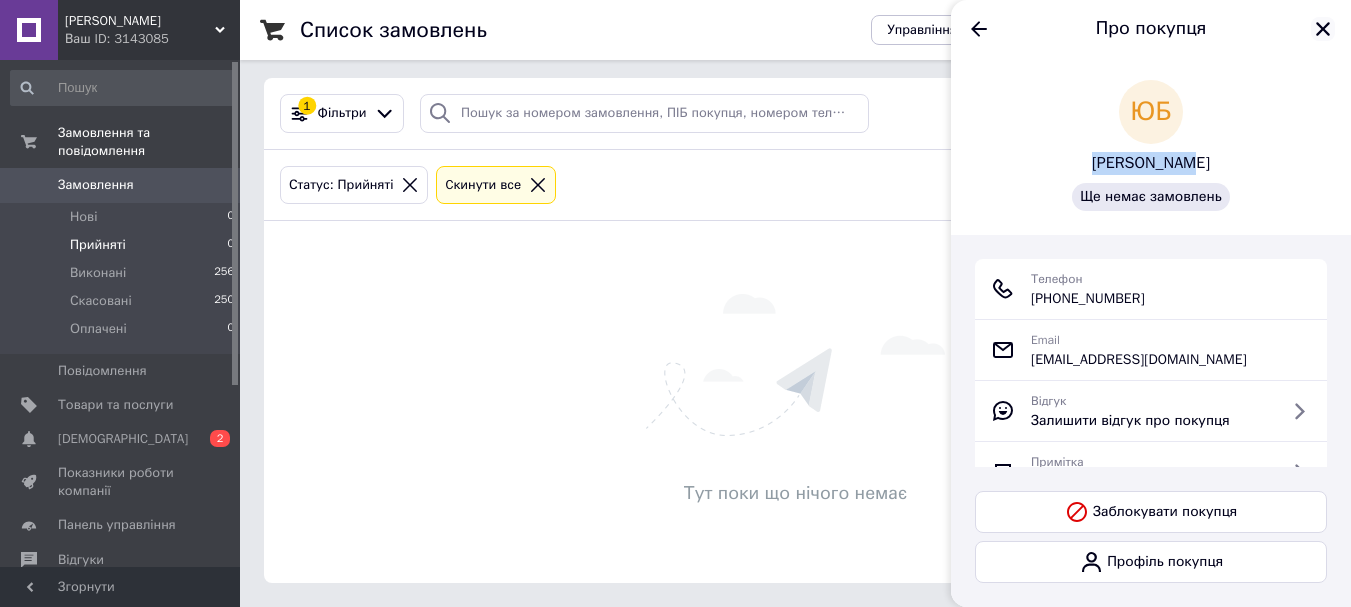 click 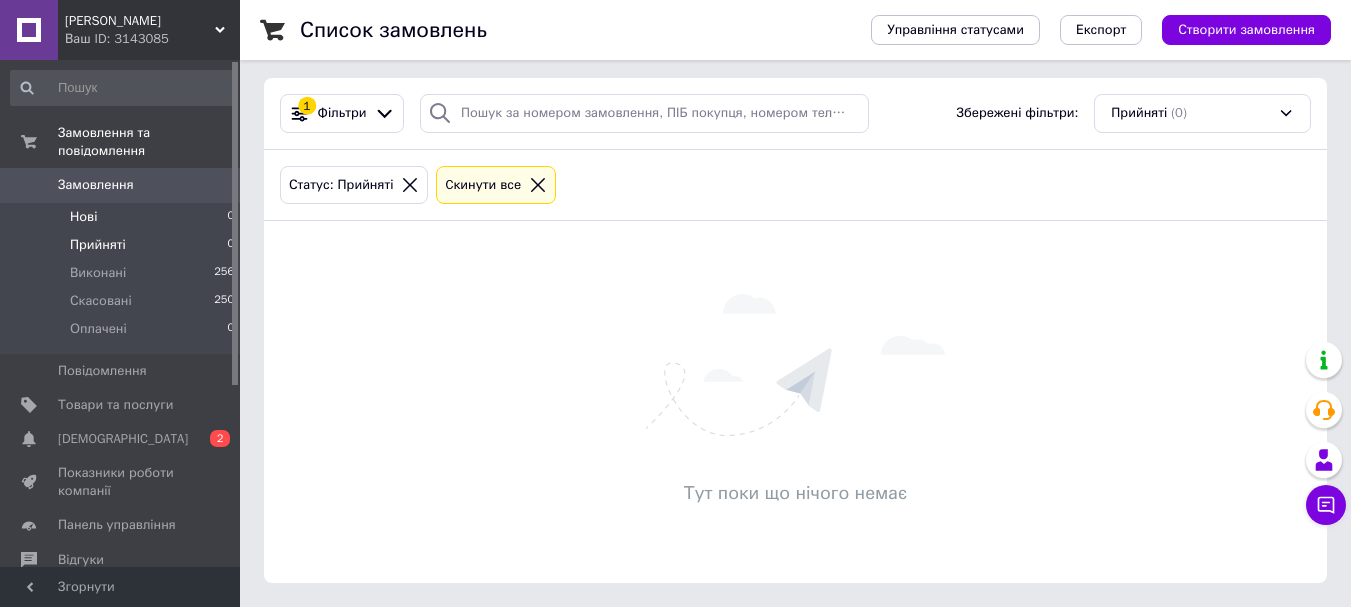 click on "Нові" at bounding box center (83, 217) 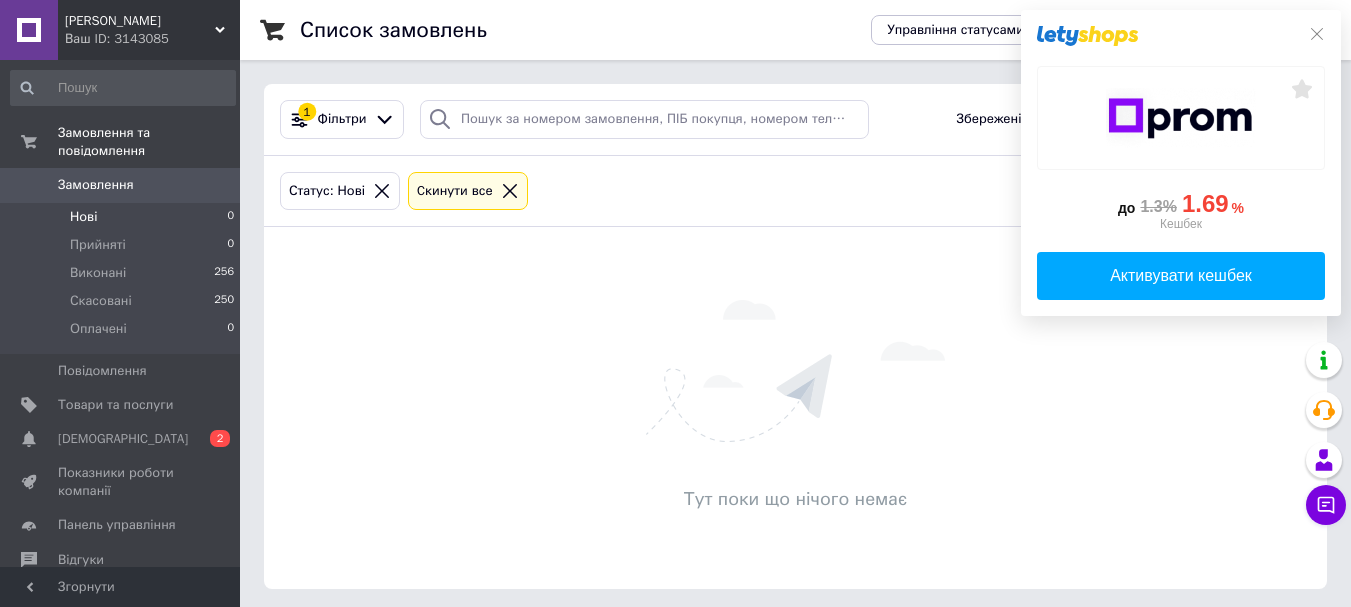scroll, scrollTop: 0, scrollLeft: 0, axis: both 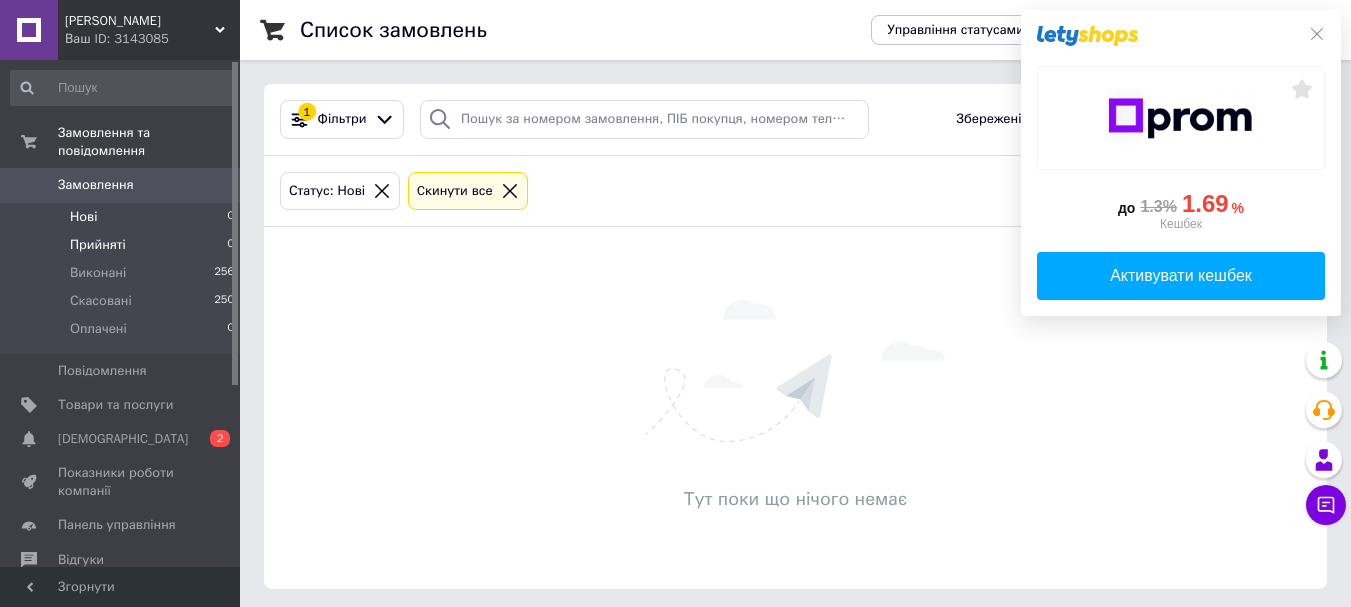 click on "Прийняті 0" at bounding box center (123, 245) 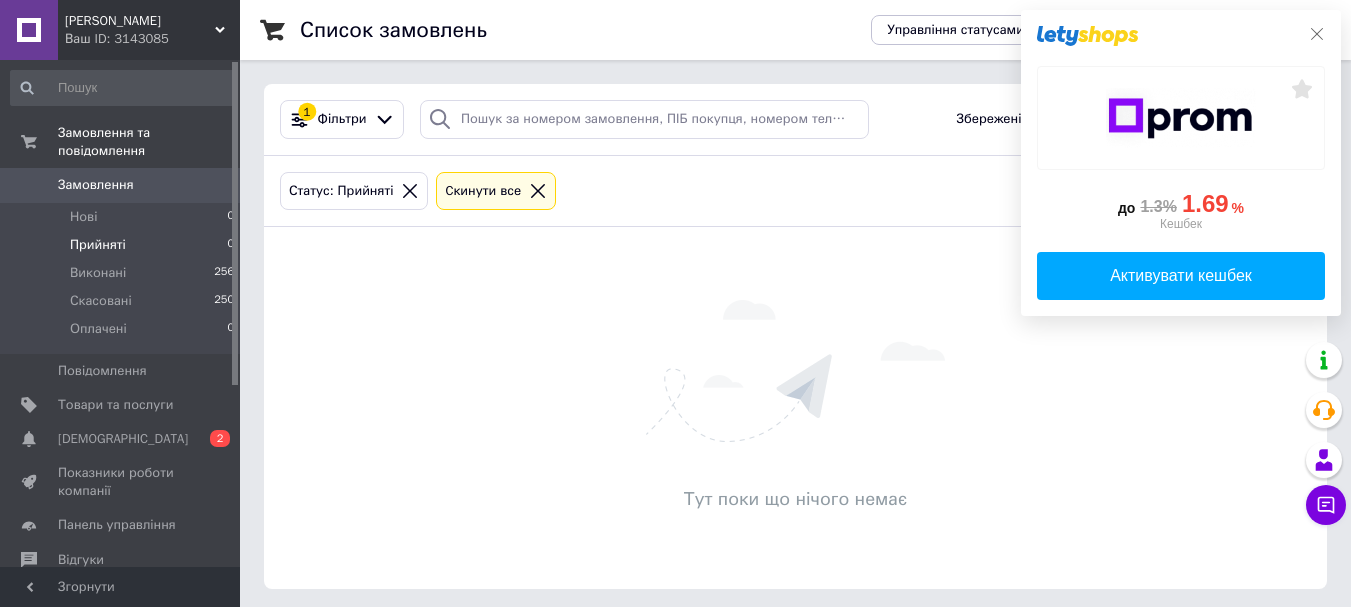 click 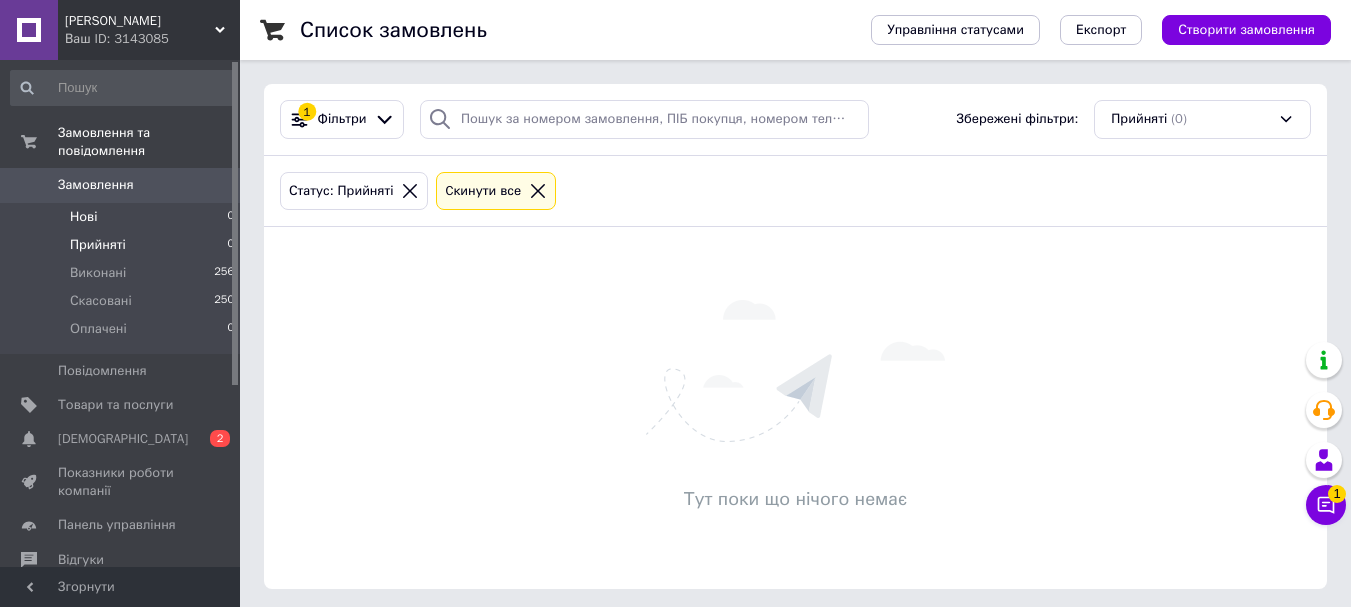 click on "Нові 0" at bounding box center (123, 217) 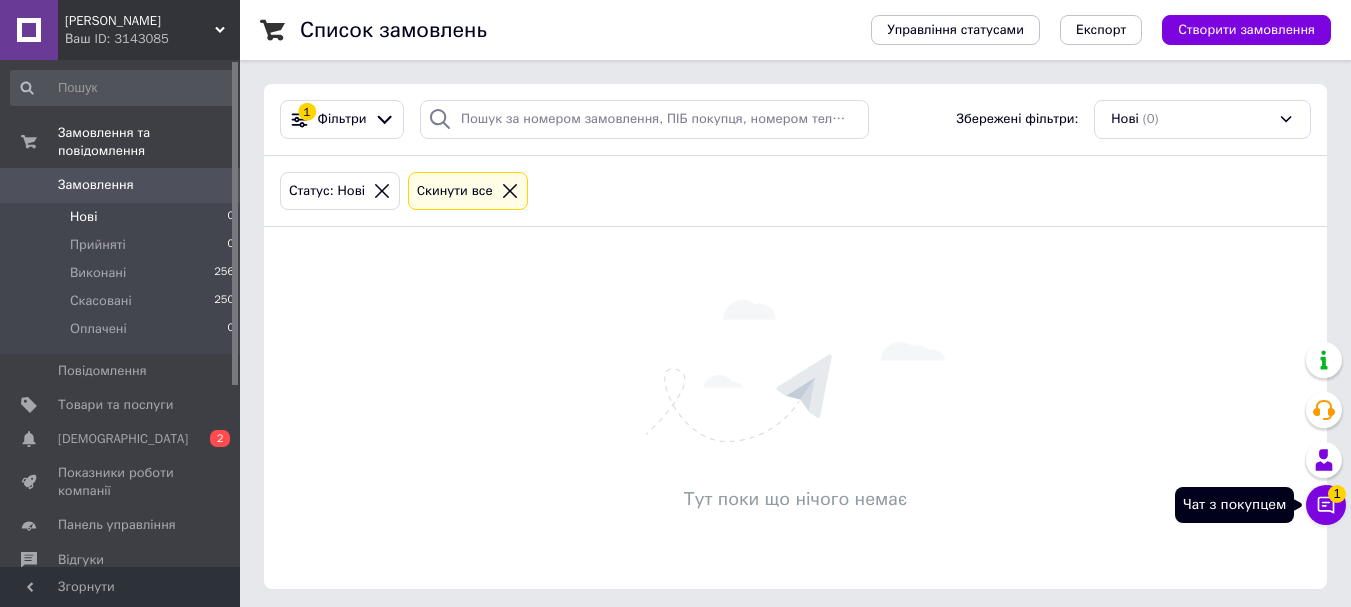 click on "Чат з покупцем 1" at bounding box center [1326, 505] 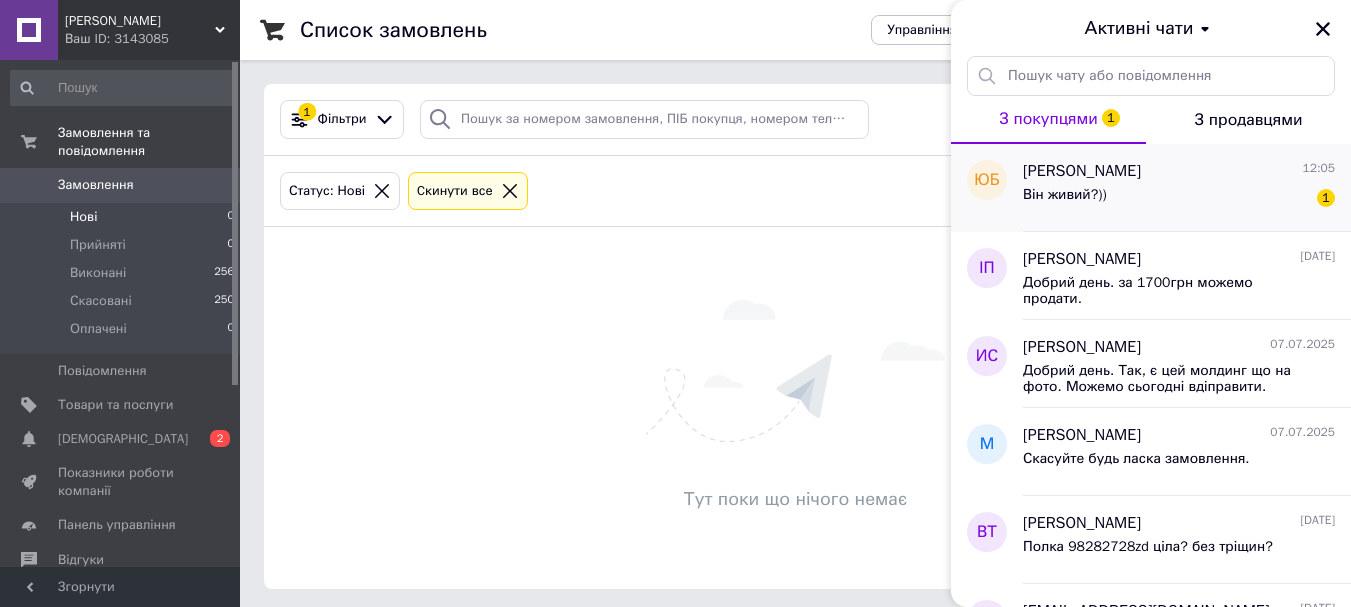 click on "Він живий?)) 1" at bounding box center [1179, 199] 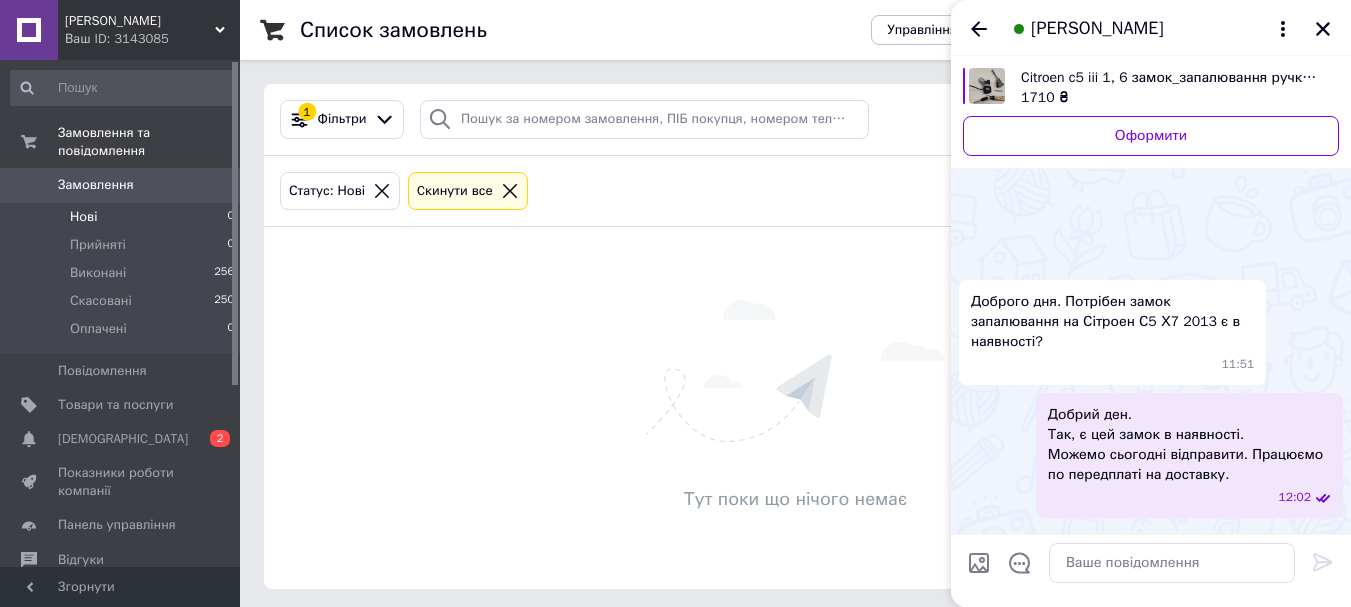 scroll, scrollTop: 61, scrollLeft: 0, axis: vertical 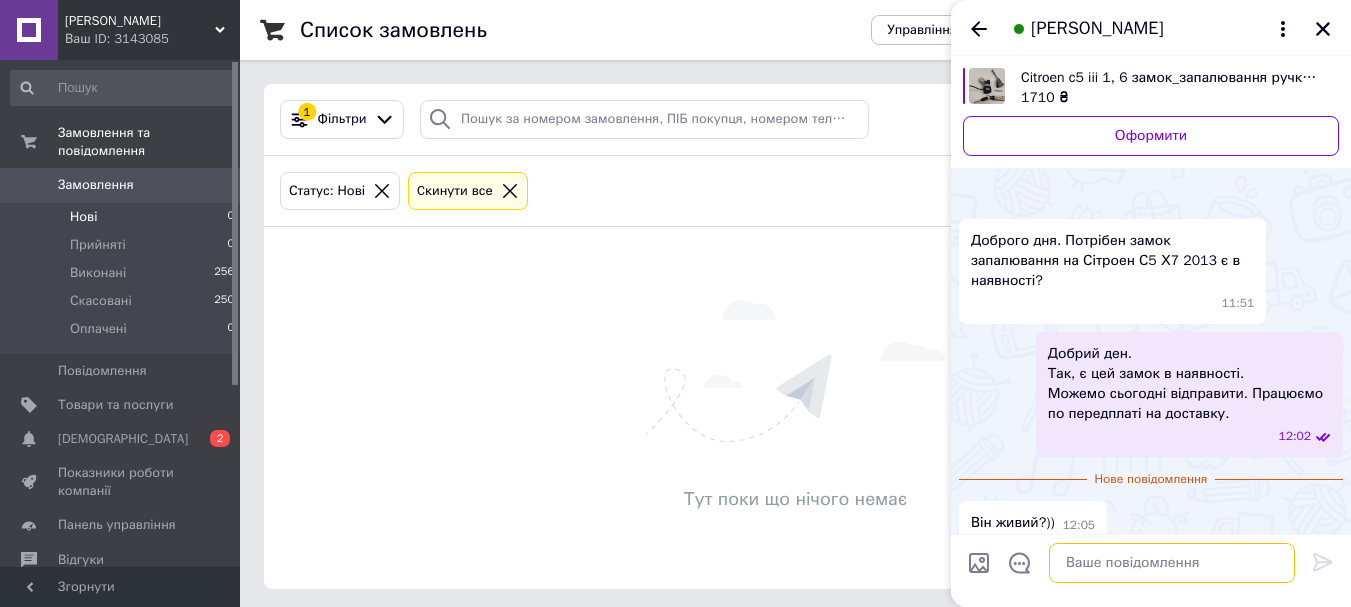 click at bounding box center (1172, 563) 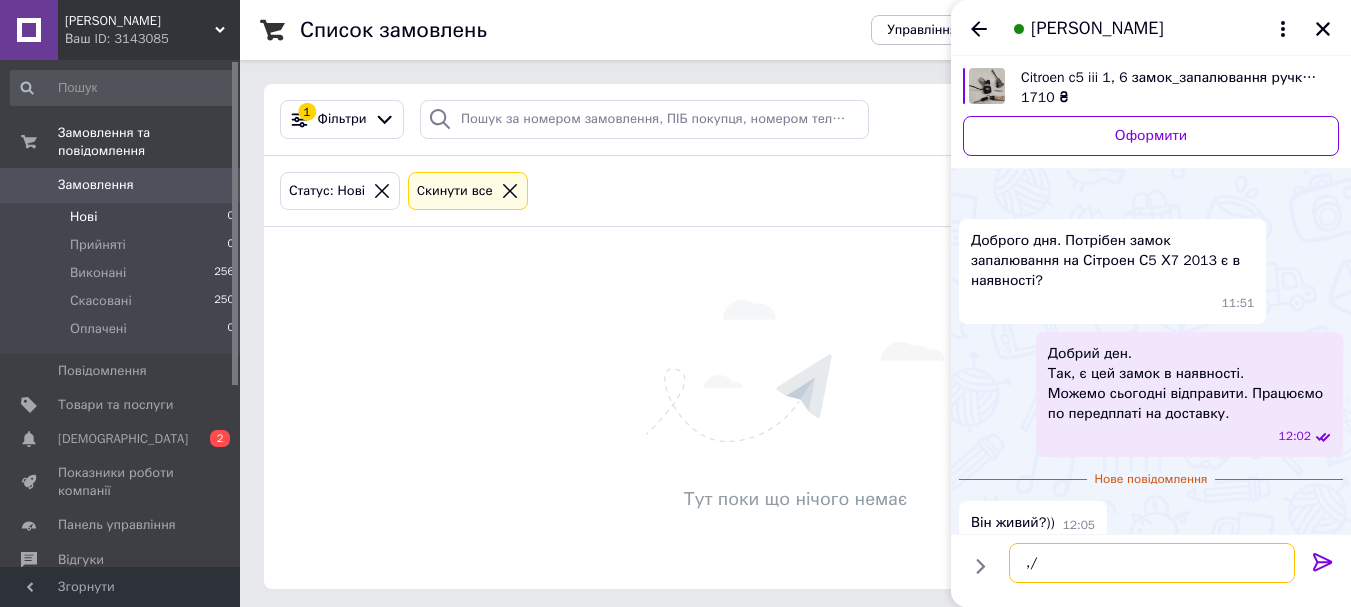 type on "," 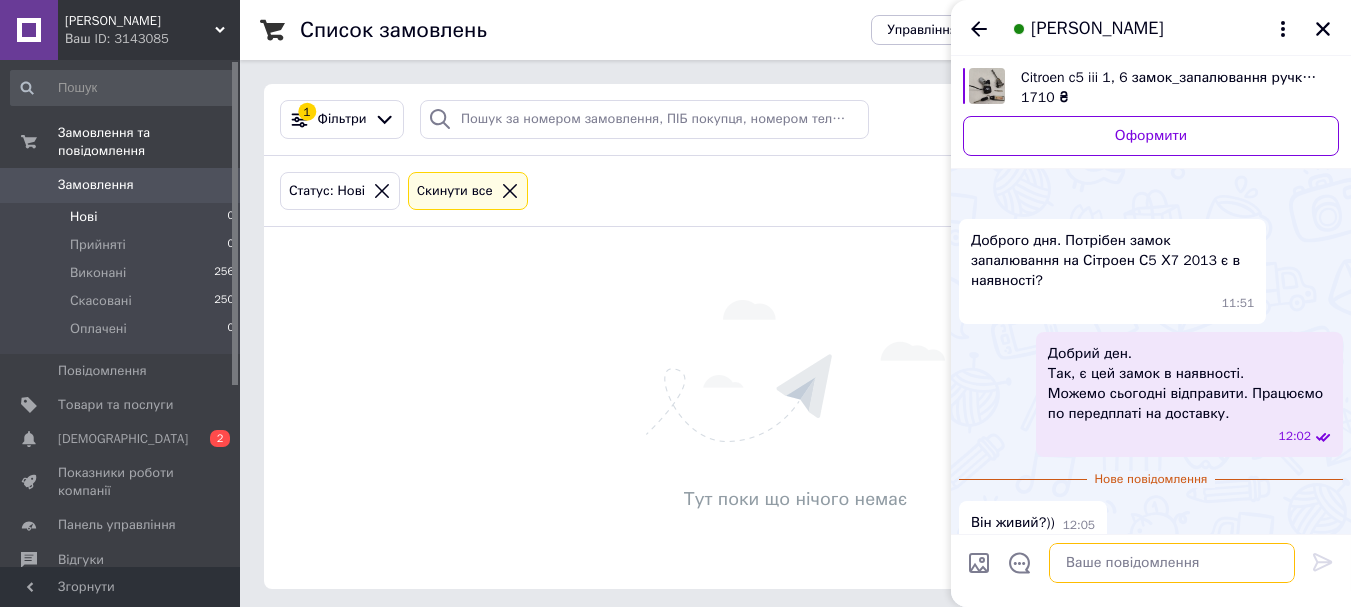 type on "/" 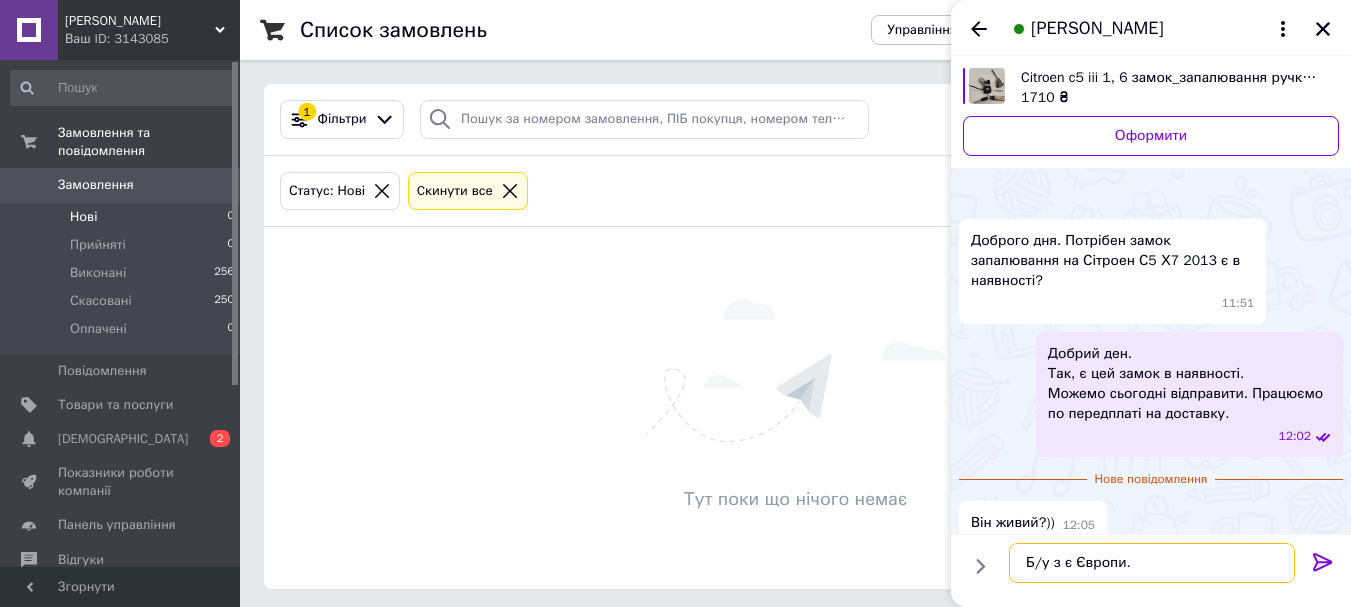 click on "Б/у з є Європи." at bounding box center (1152, 563) 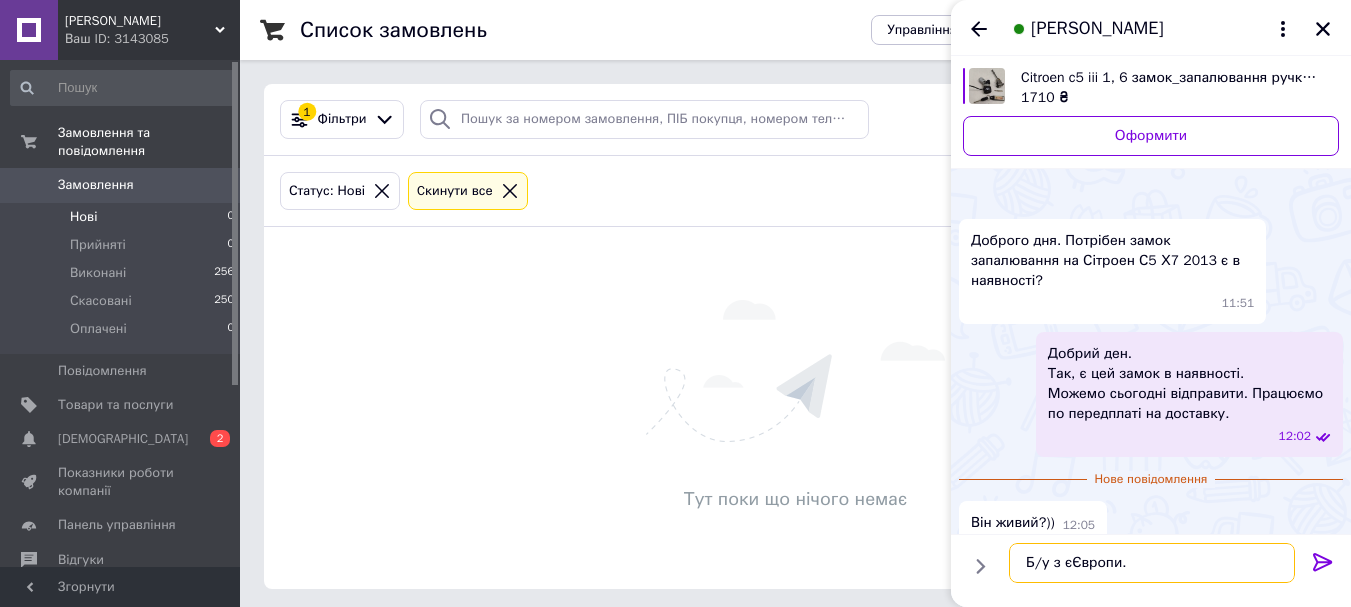 type on "Б/у з Європи." 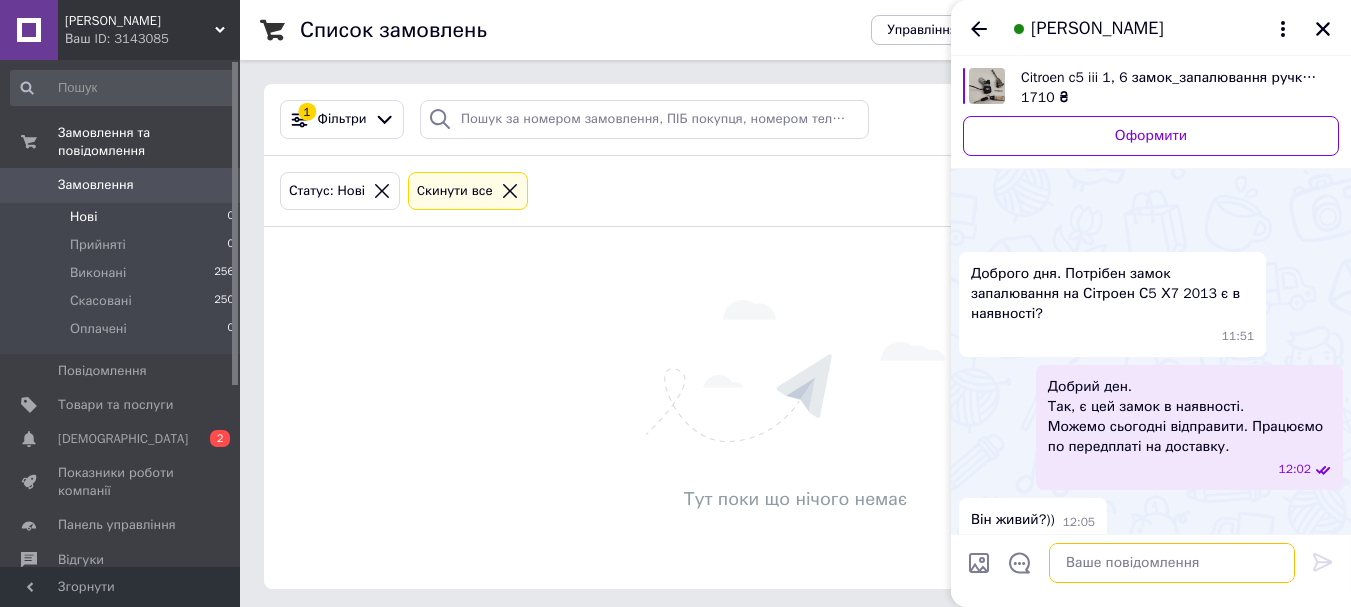 scroll, scrollTop: 79, scrollLeft: 0, axis: vertical 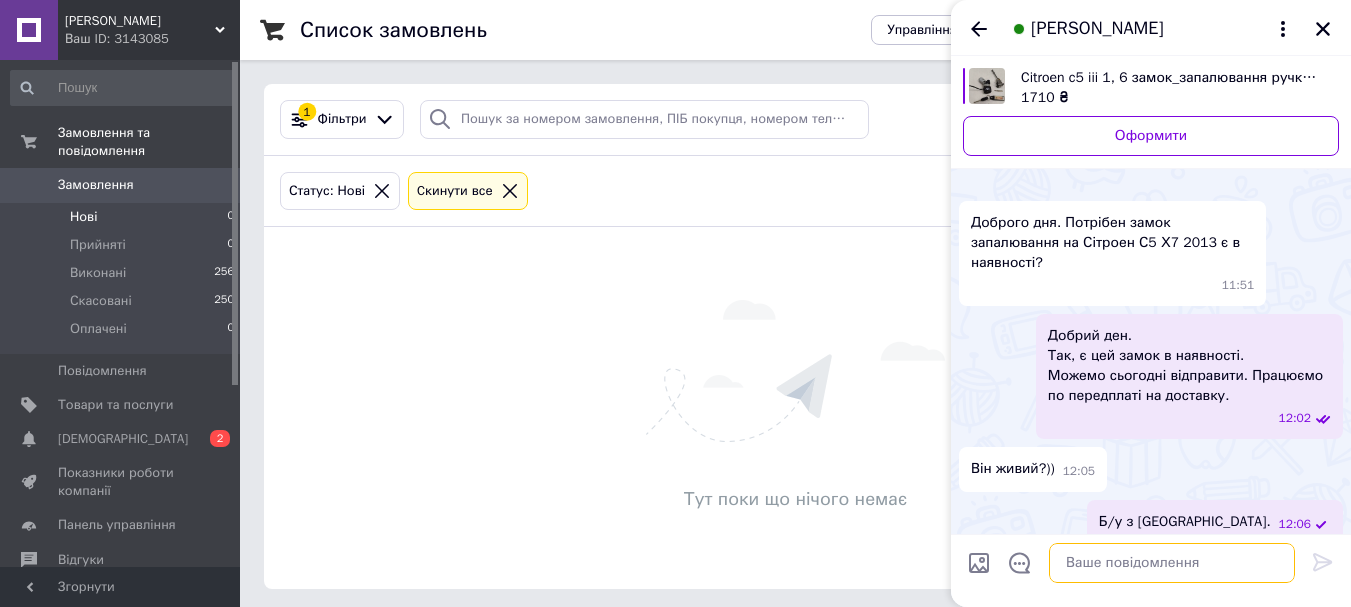 type 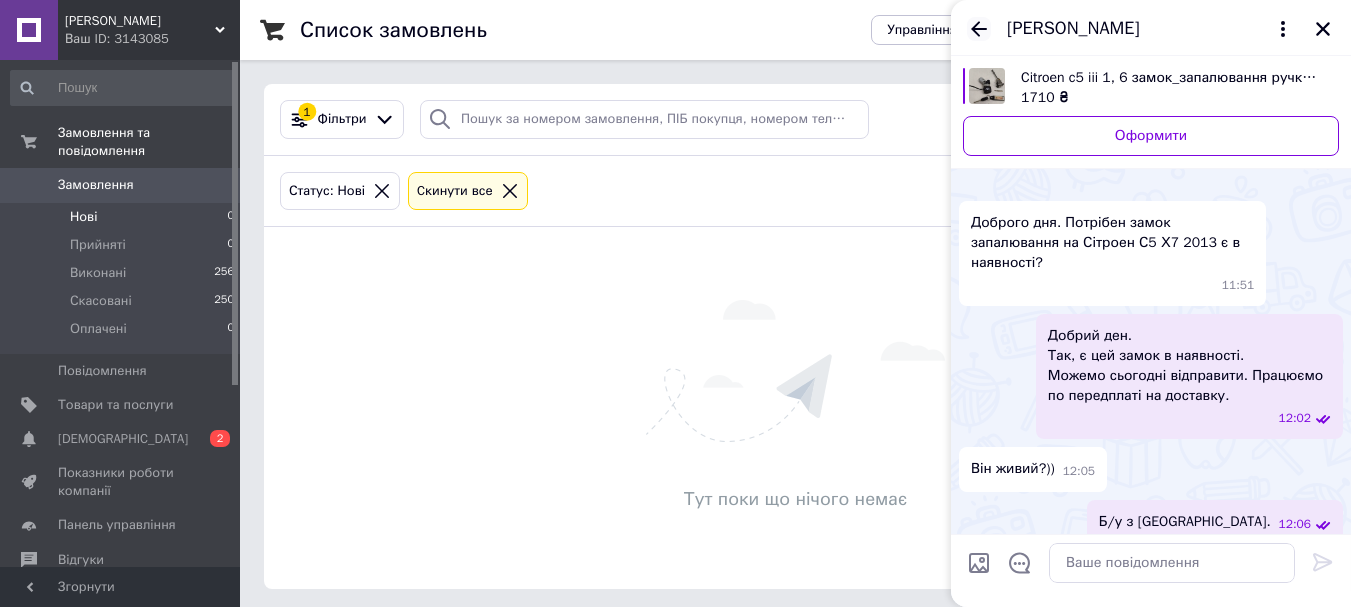 click 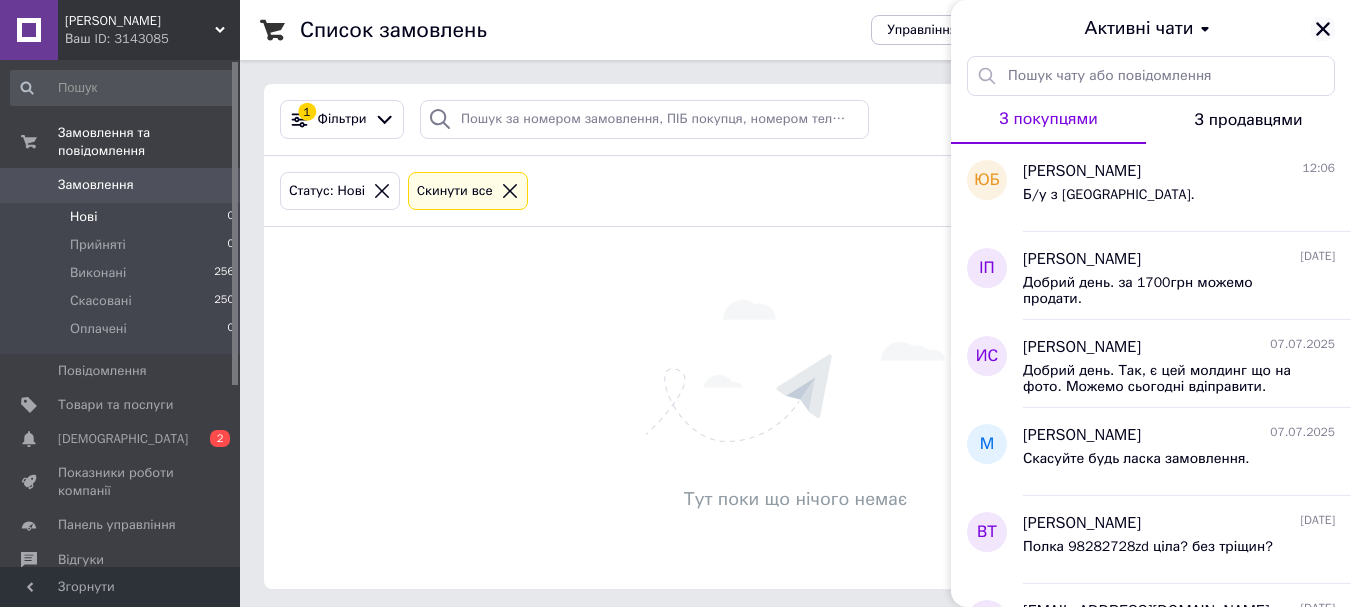 click 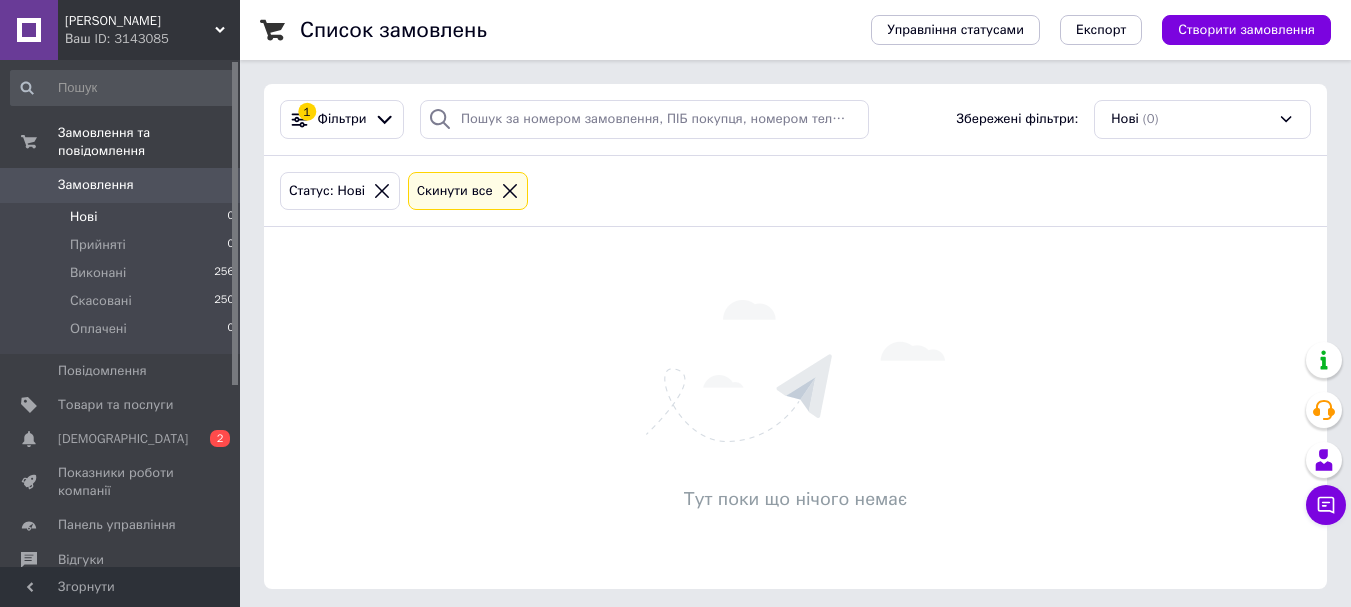 click on "Нові" at bounding box center (83, 217) 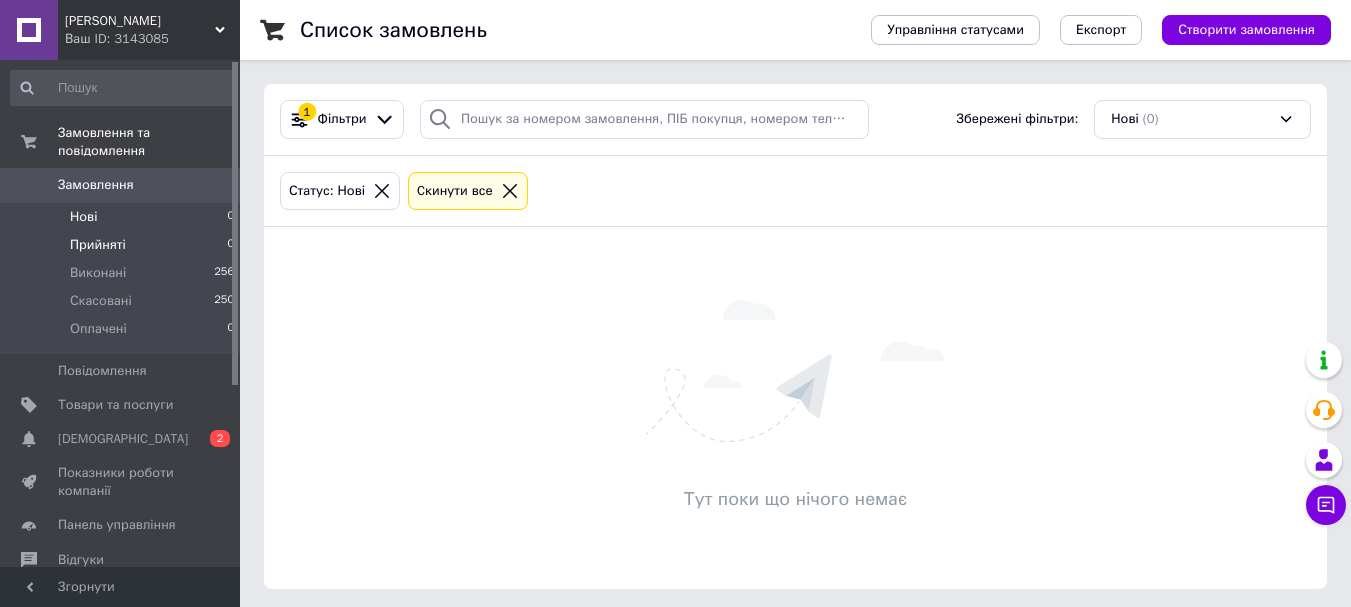 click on "Прийняті" at bounding box center [98, 245] 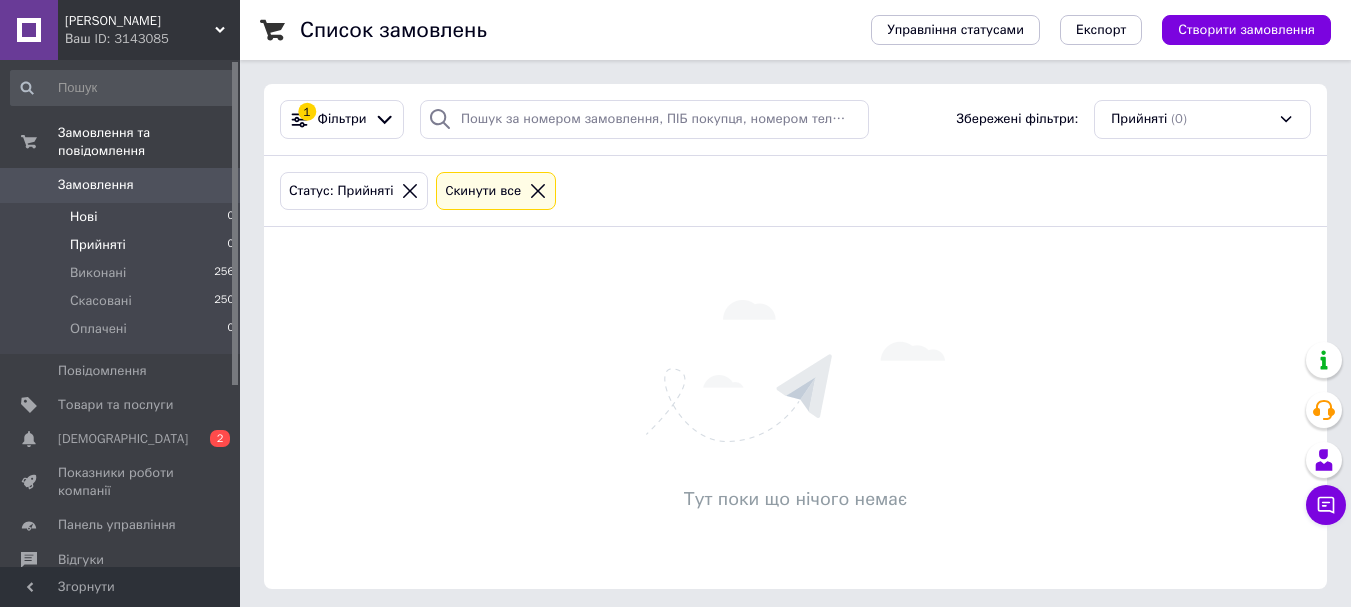 click on "Нові 0" at bounding box center (123, 217) 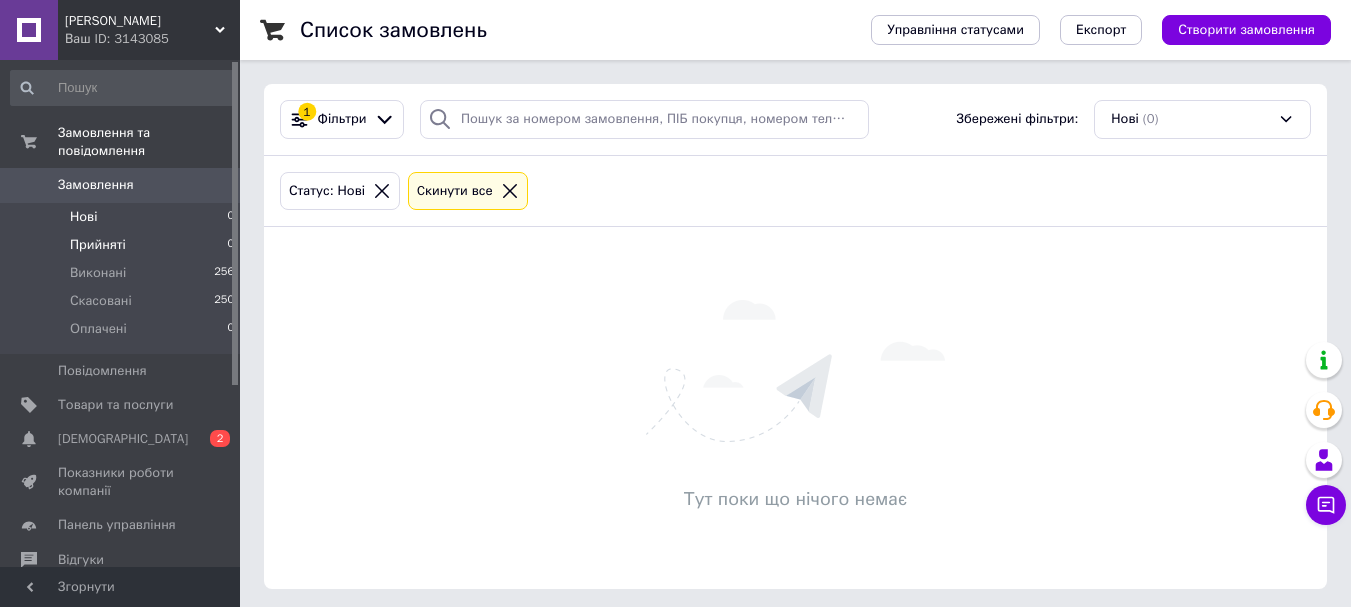 click on "Прийняті" at bounding box center (98, 245) 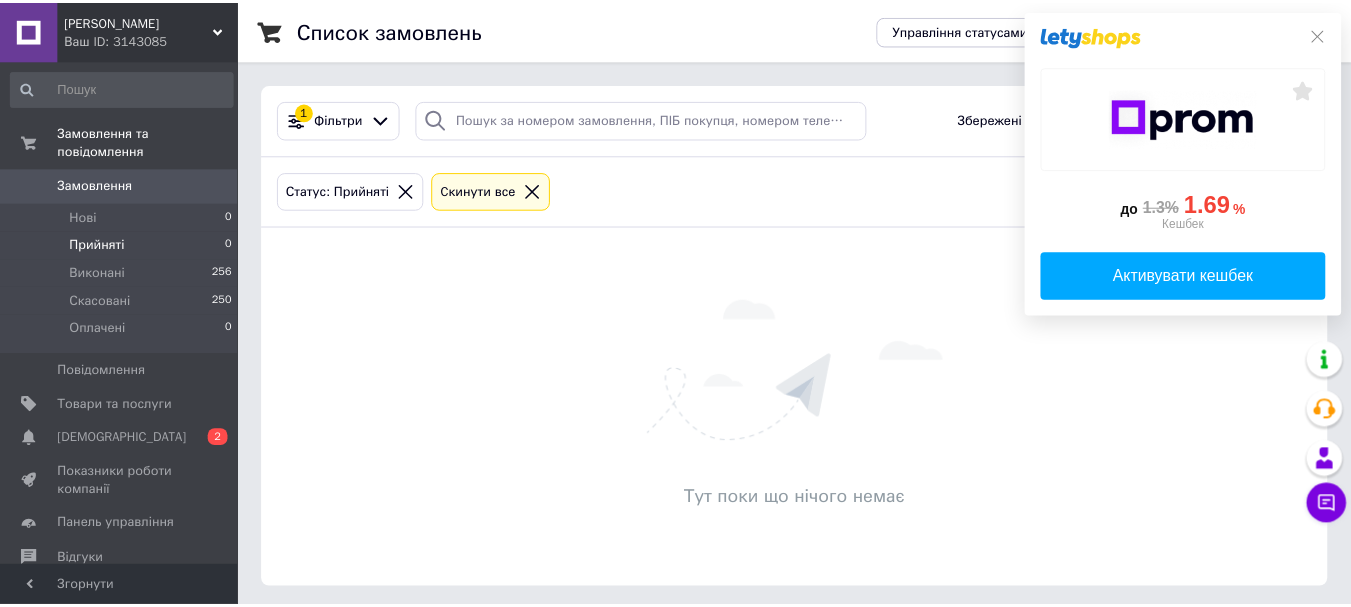 scroll, scrollTop: 0, scrollLeft: 0, axis: both 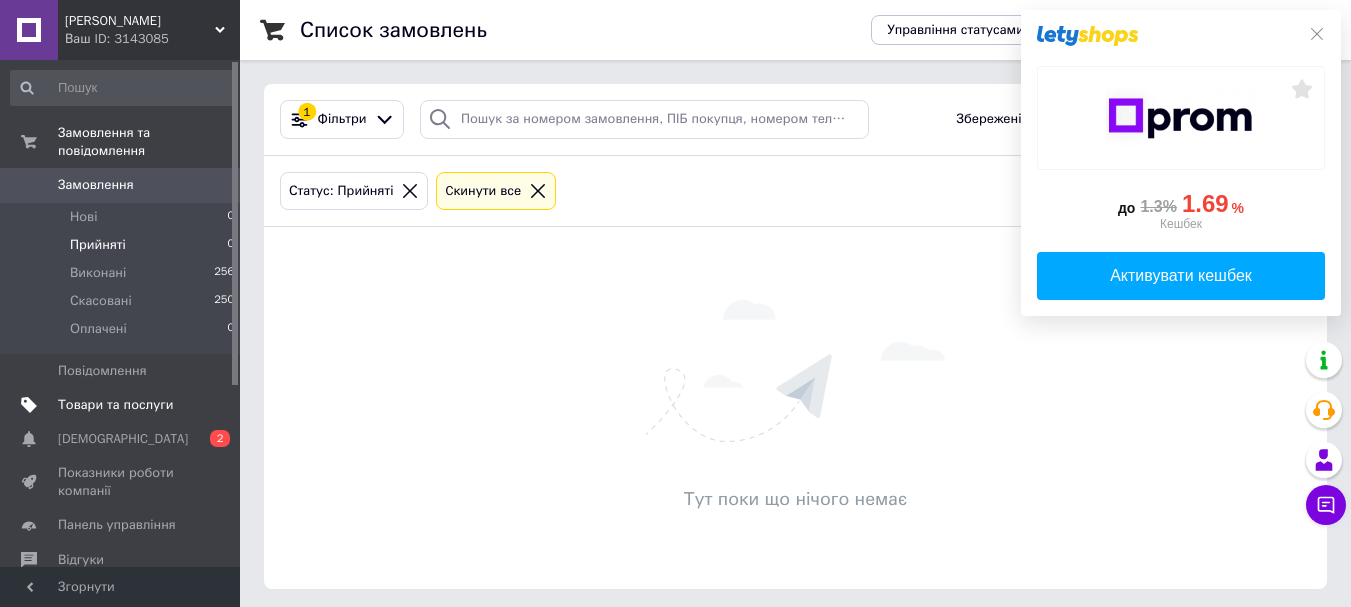 click on "Товари та послуги" at bounding box center [115, 405] 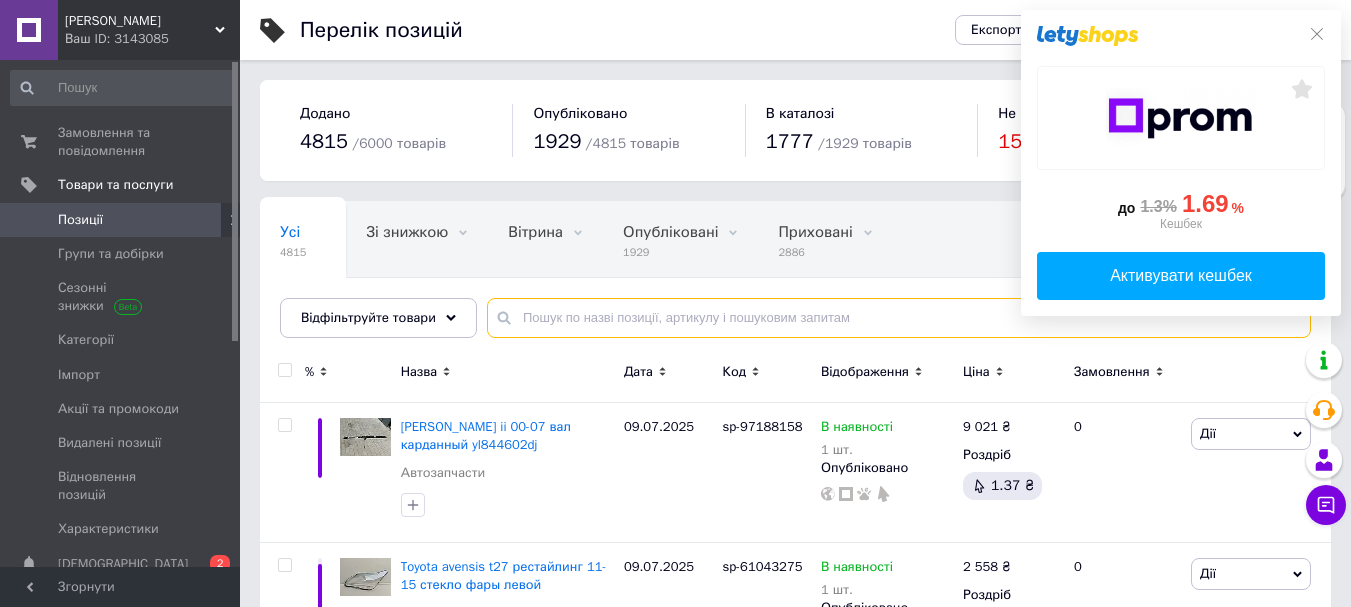click at bounding box center [899, 318] 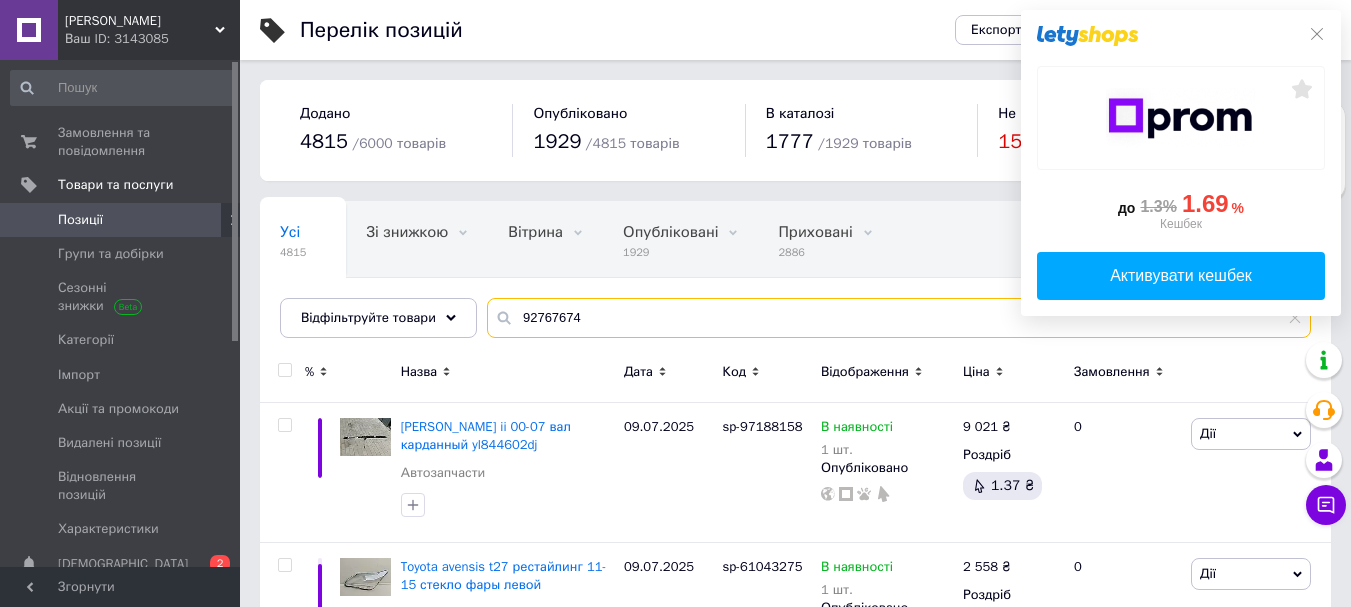 type on "92767674" 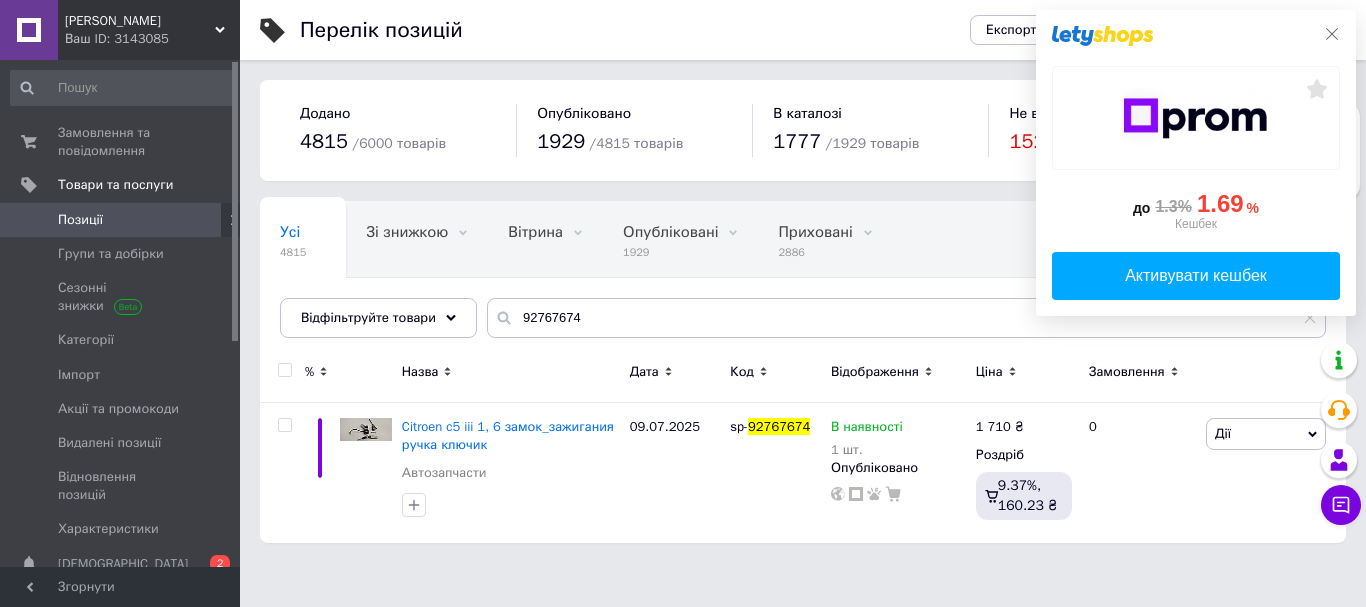 click 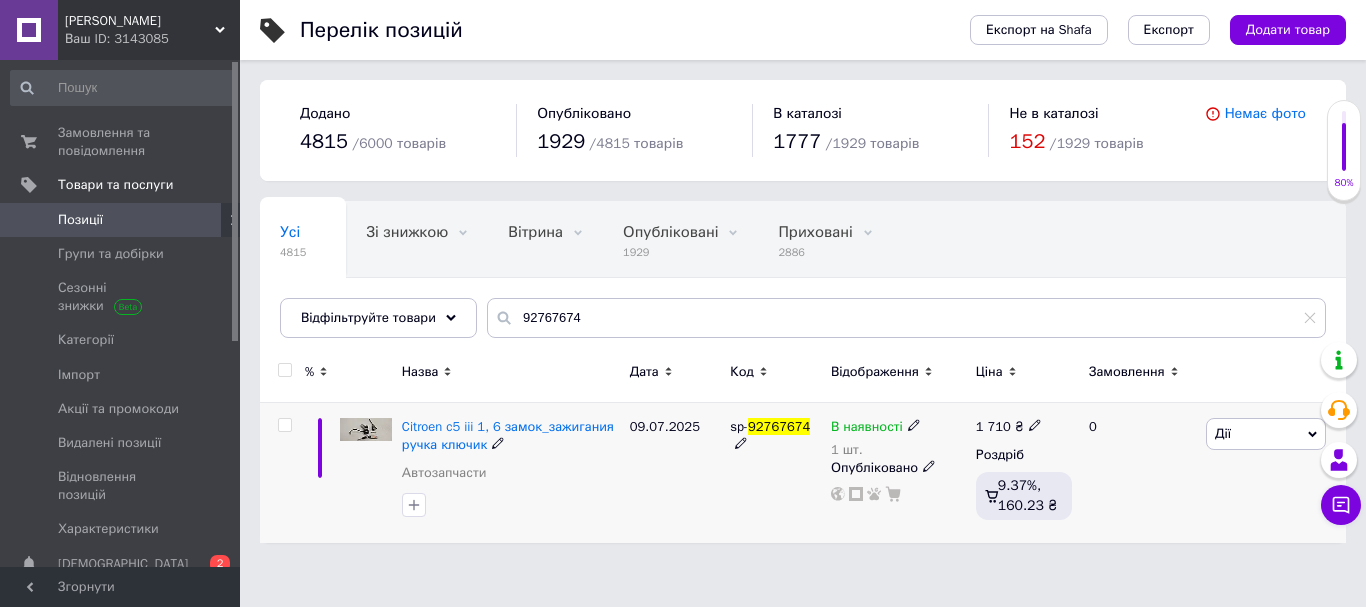 click 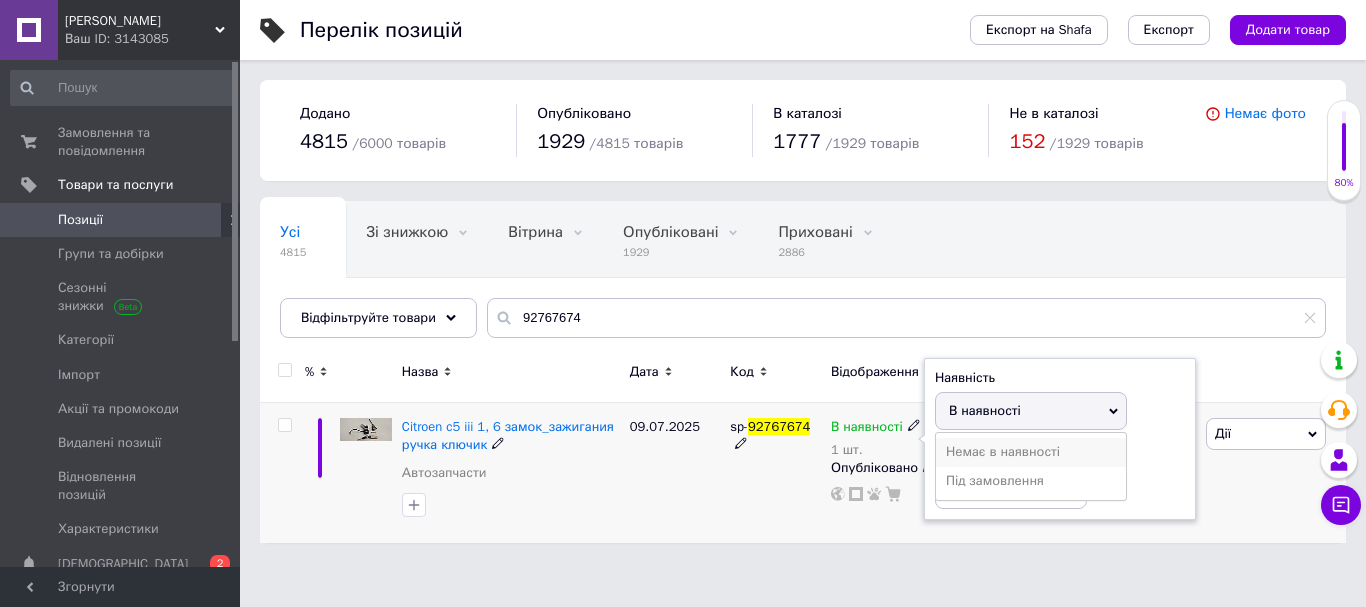 click on "Немає в наявності" at bounding box center (1031, 452) 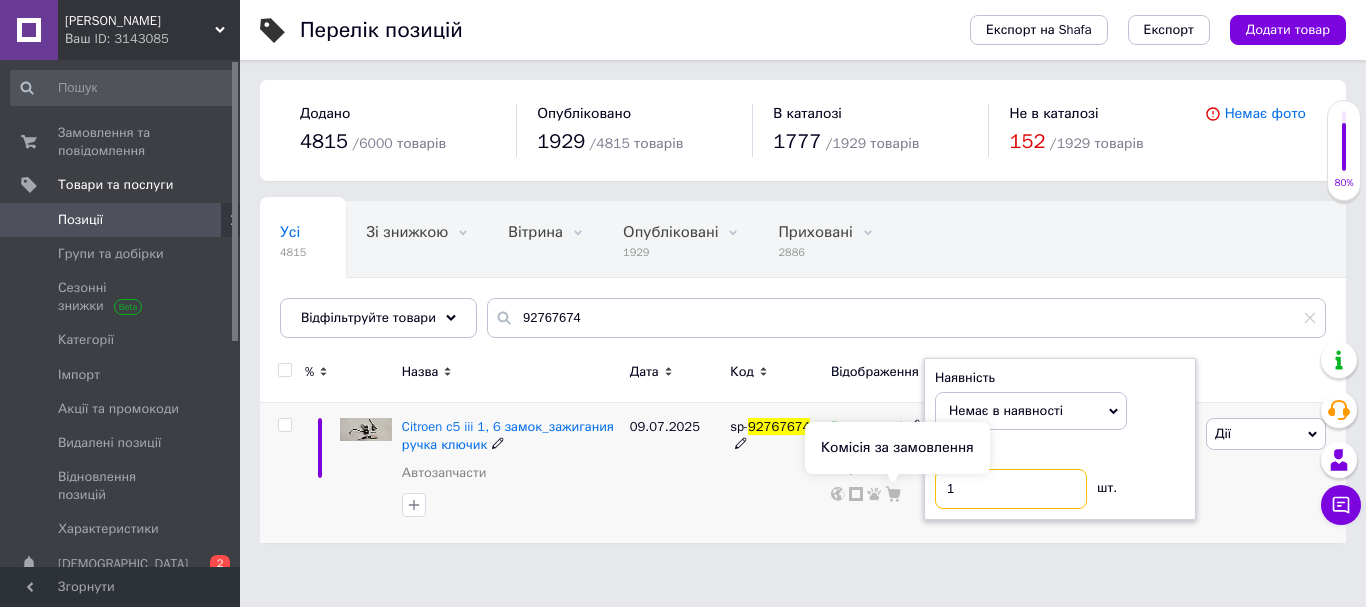 drag, startPoint x: 997, startPoint y: 484, endPoint x: 888, endPoint y: 487, distance: 109.041275 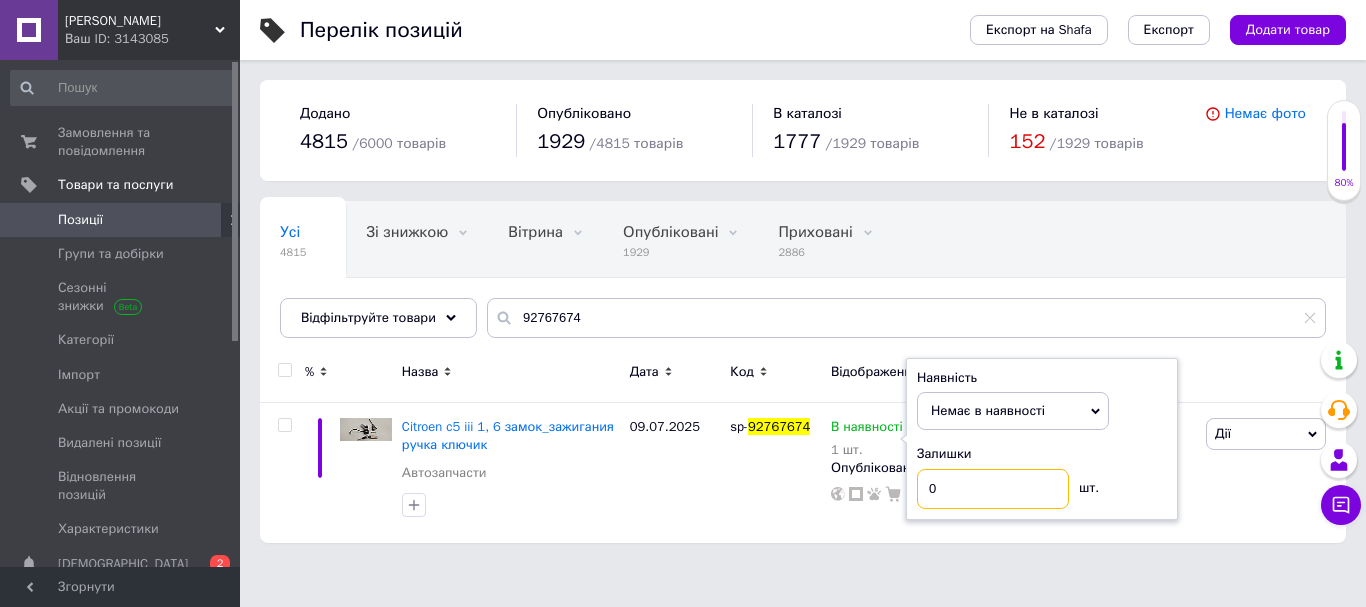 type on "0" 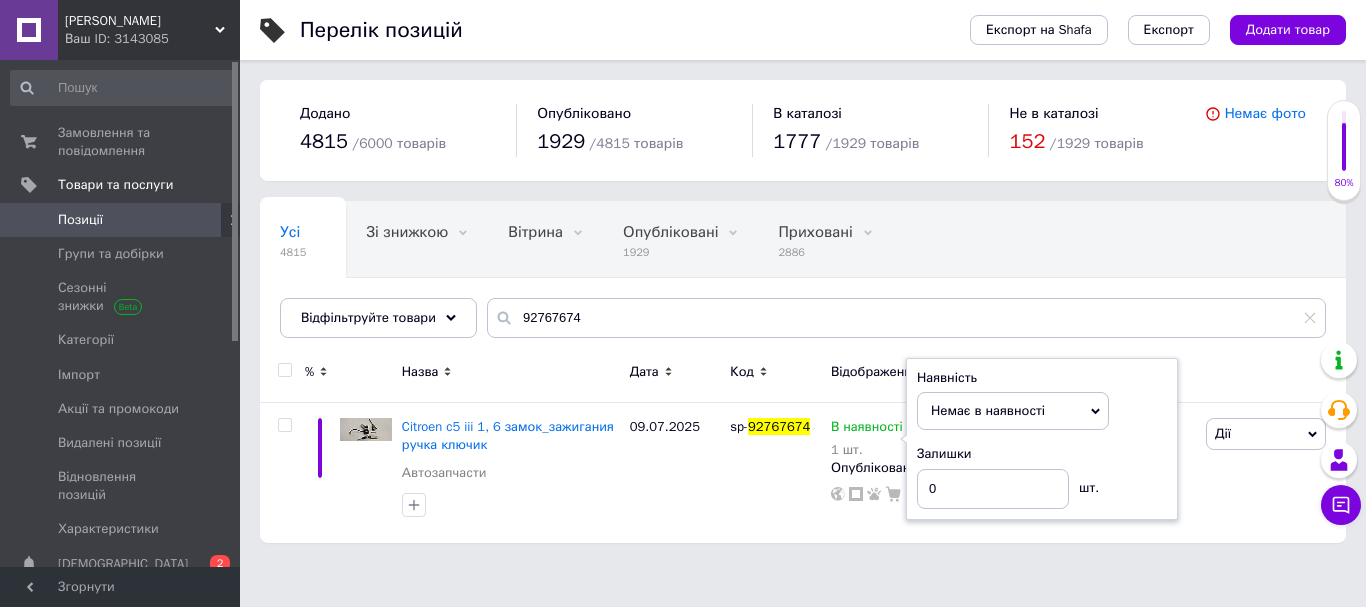 click on "ФОП Козенков Андрій Ваш ID: 3143085 Сайт ФОП Козенков Андрій Кабінет покупця Перевірити стан системи Сторінка на порталі Довідка Вийти Замовлення та повідомлення 0 0 Товари та послуги Позиції Групи та добірки Сезонні знижки Категорії Імпорт Акції та промокоди Видалені позиції Відновлення позицій Характеристики Сповіщення 0 2 Показники роботи компанії Панель управління Відгуки Клієнти Каталог ProSale Аналітика Управління сайтом Гаманець компанії Маркет Налаштування Тарифи та рахунки Prom мікс 6 000 Згорнути 4815" at bounding box center [683, 281] 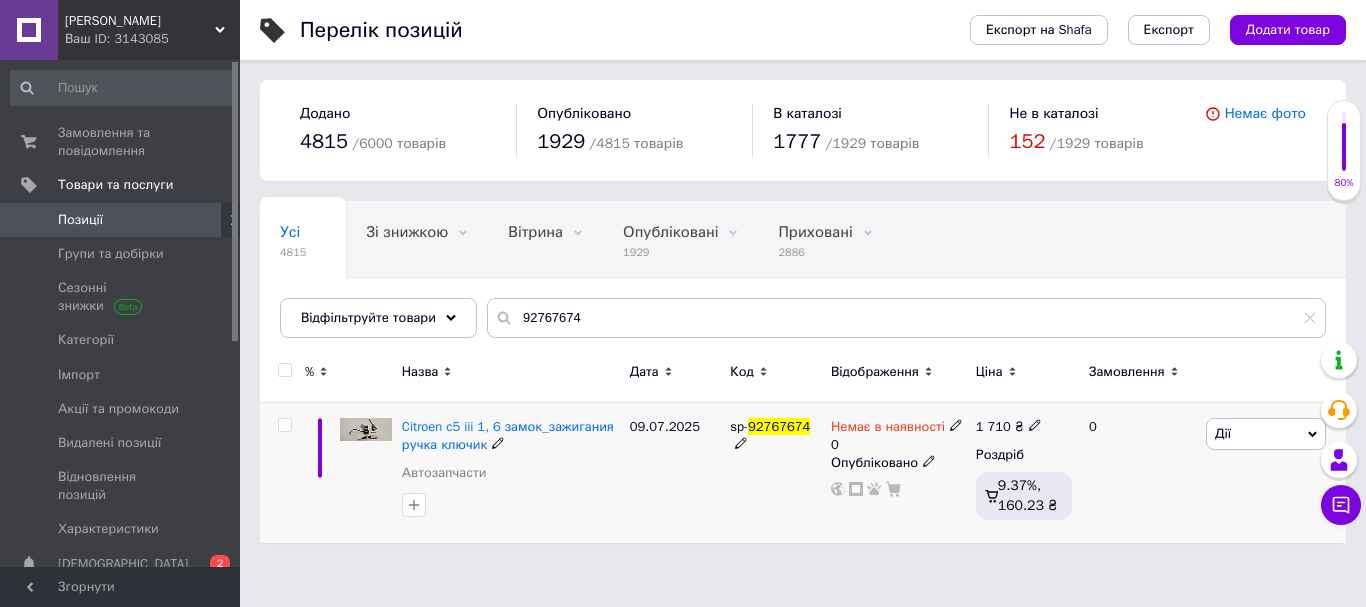 click 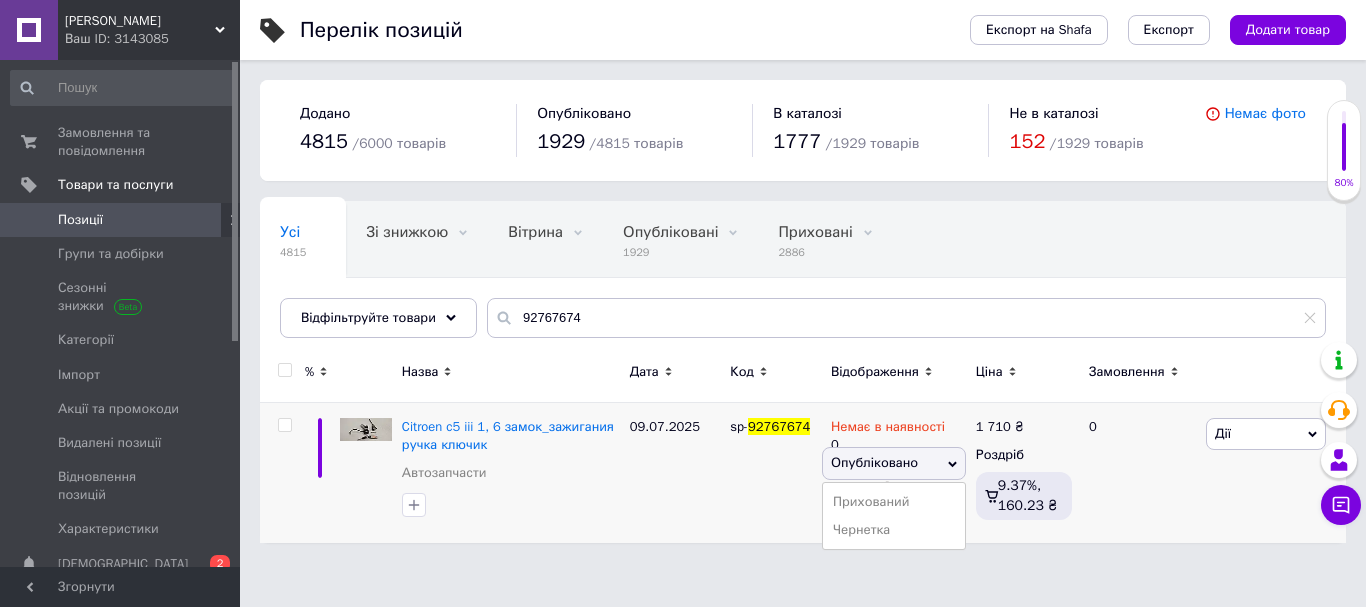 click on "ФОП Козенков Андрій Ваш ID: 3143085 Сайт ФОП Козенков Андрій Кабінет покупця Перевірити стан системи Сторінка на порталі Довідка Вийти Замовлення та повідомлення 0 0 Товари та послуги Позиції Групи та добірки Сезонні знижки Категорії Імпорт Акції та промокоди Видалені позиції Відновлення позицій Характеристики Сповіщення 0 2 Показники роботи компанії Панель управління Відгуки Клієнти Каталог ProSale Аналітика Управління сайтом Гаманець компанії Маркет Налаштування Тарифи та рахунки Prom мікс 6 000 Згорнути 4815" at bounding box center [683, 281] 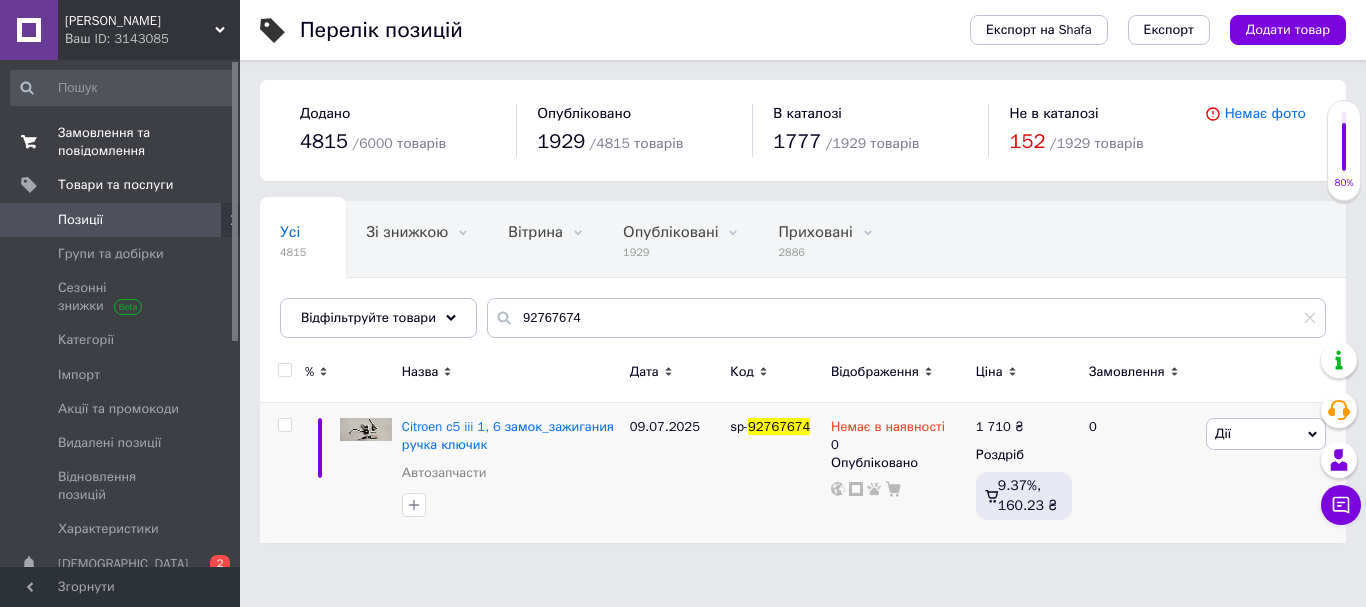 click on "Замовлення та повідомлення" at bounding box center (121, 142) 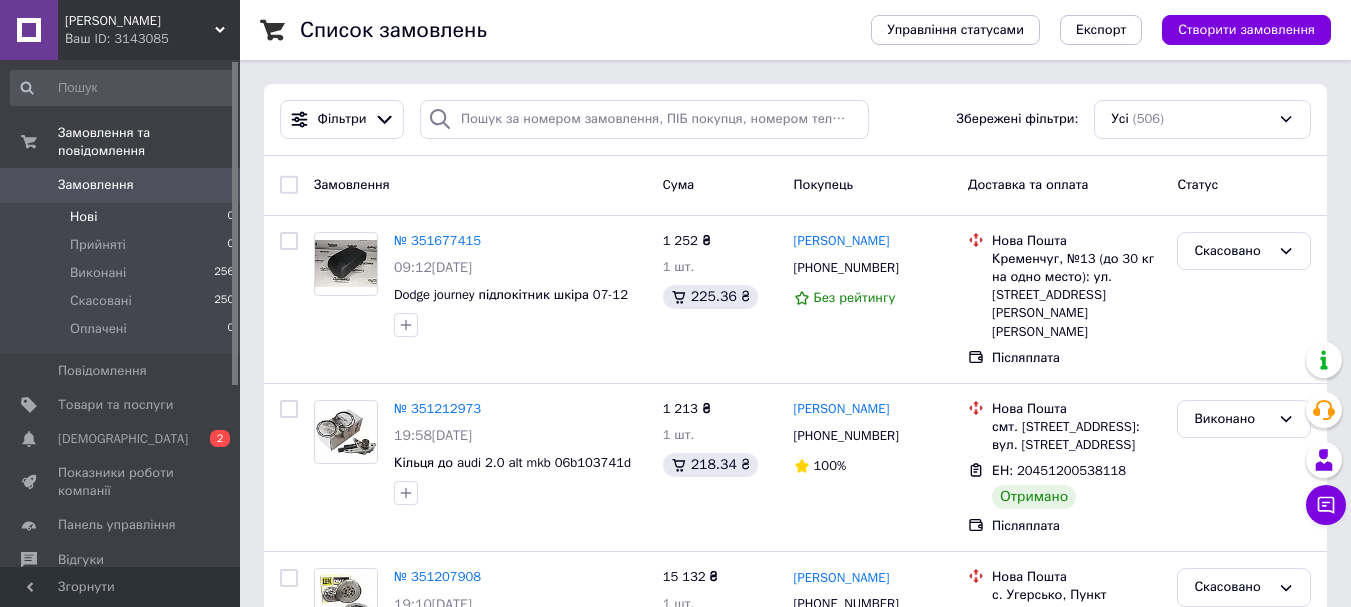 click on "Нові 0" at bounding box center [123, 217] 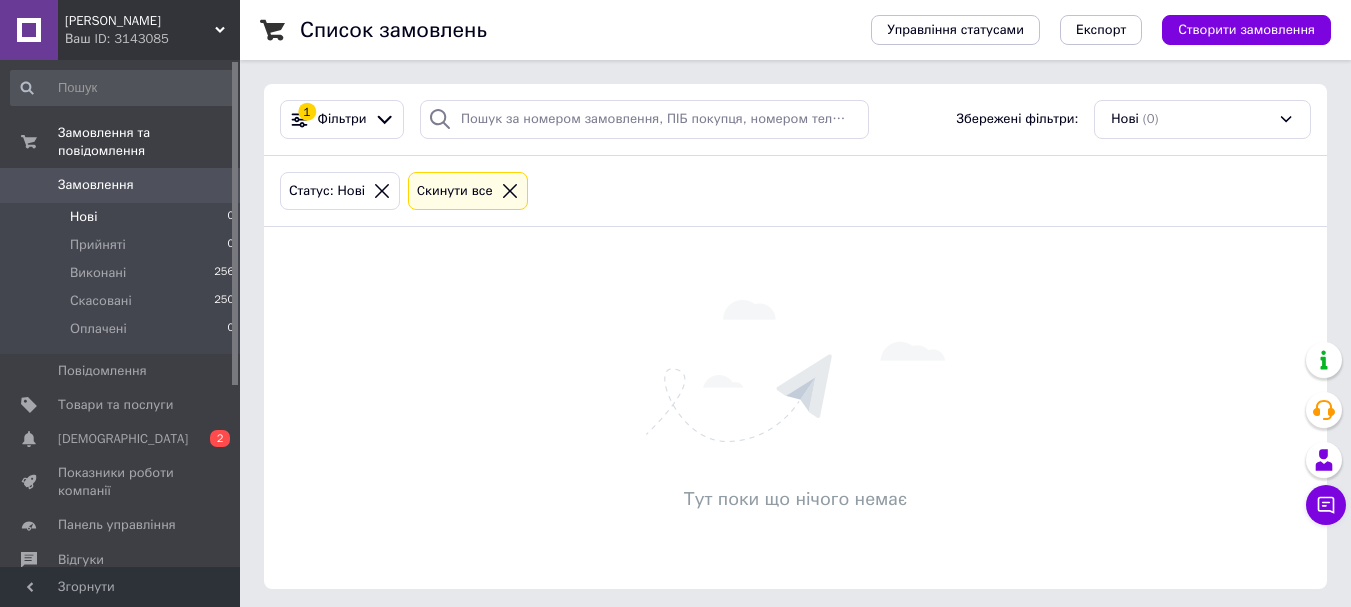 click on "Нові 0" at bounding box center [123, 217] 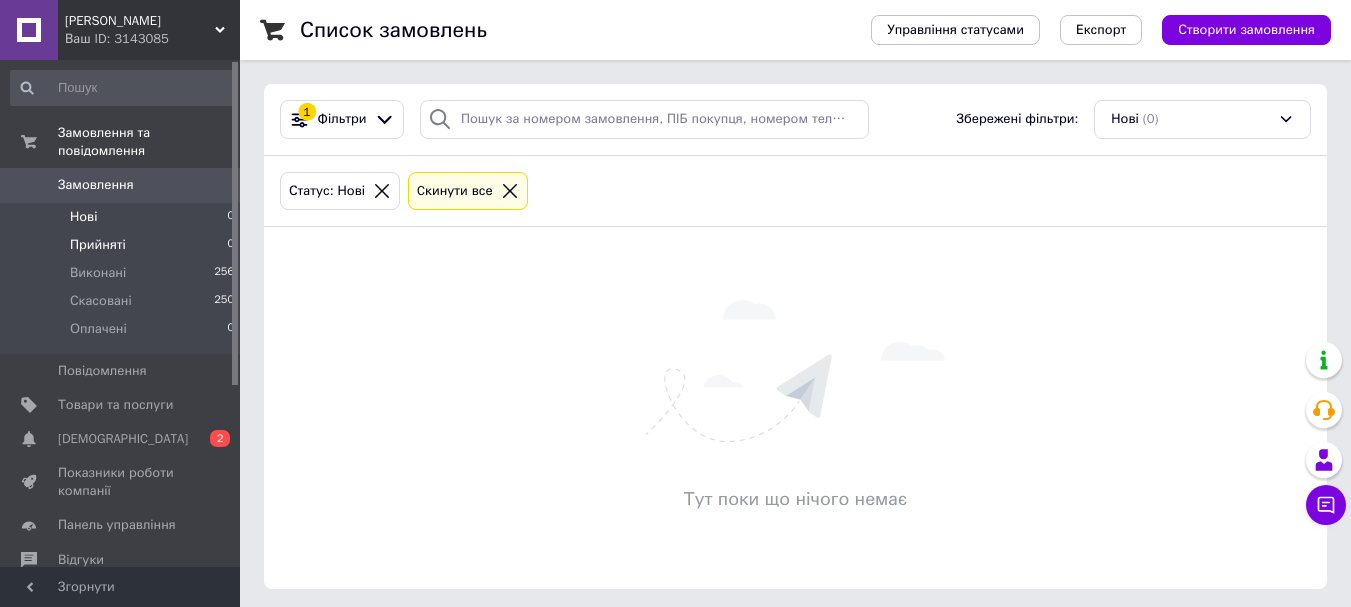 click on "Прийняті" at bounding box center (98, 245) 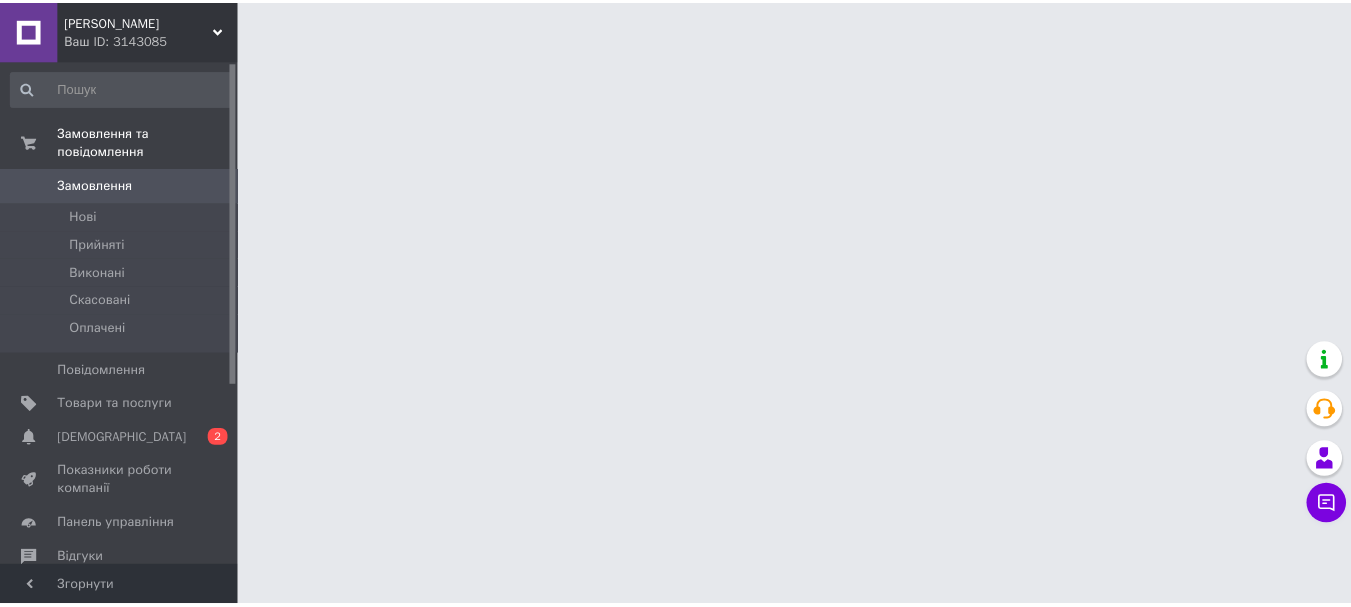 scroll, scrollTop: 0, scrollLeft: 0, axis: both 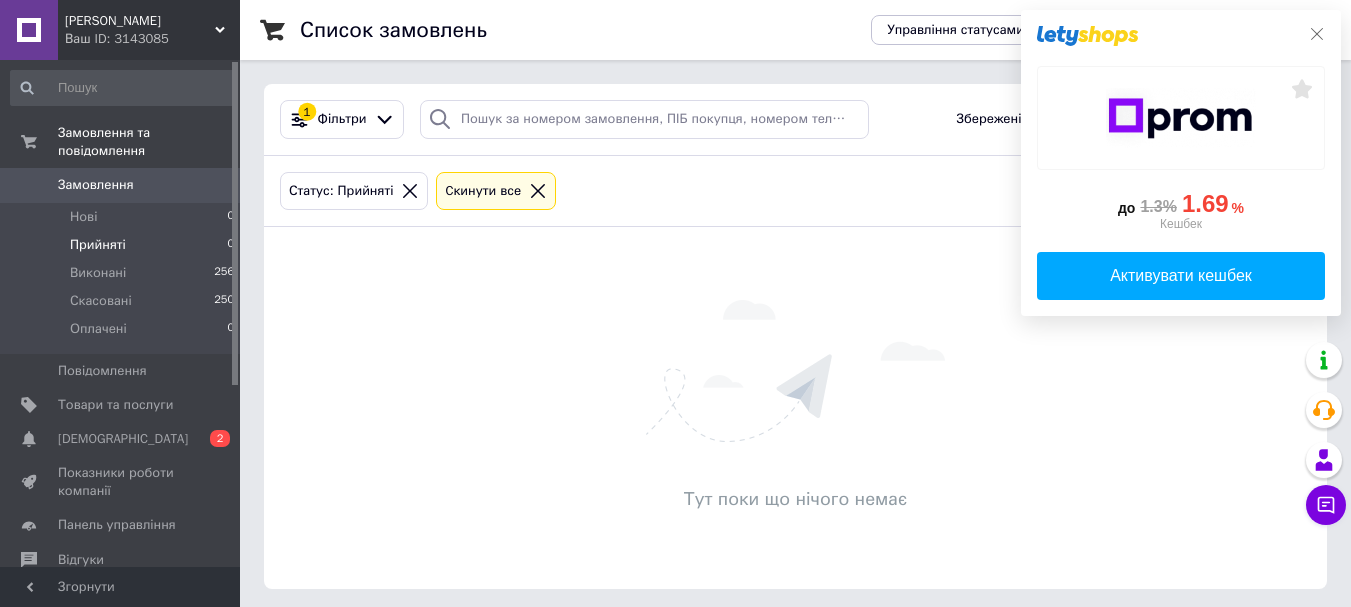 click 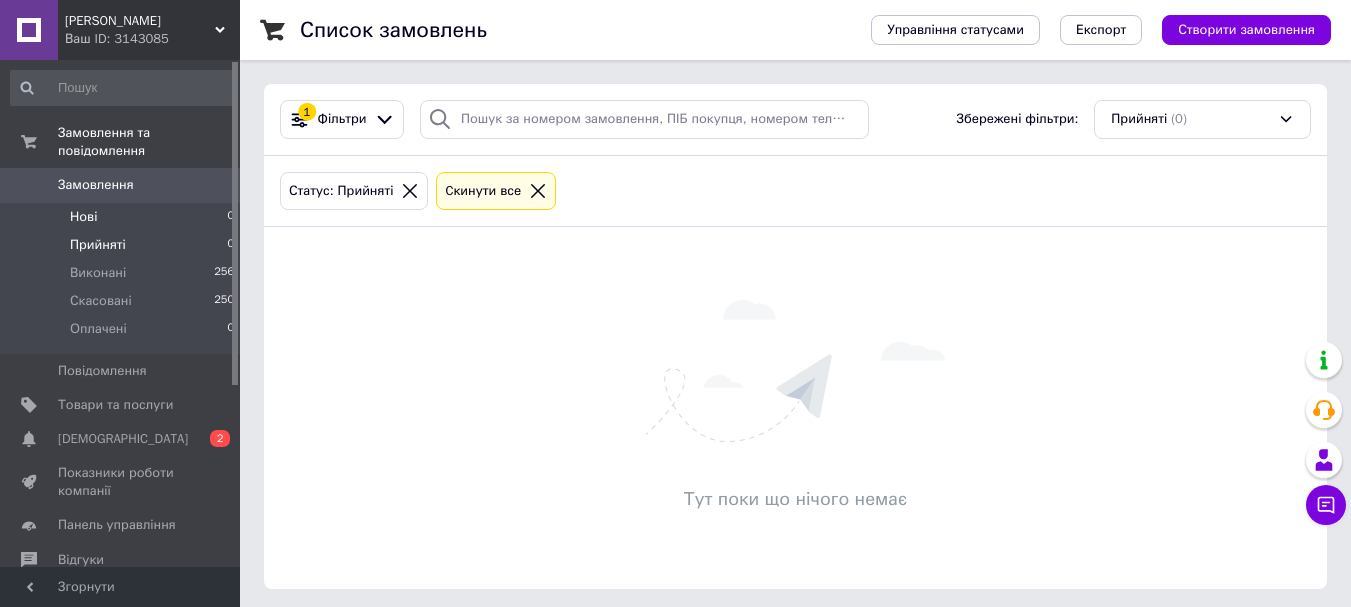 click on "Нові 0" at bounding box center [123, 217] 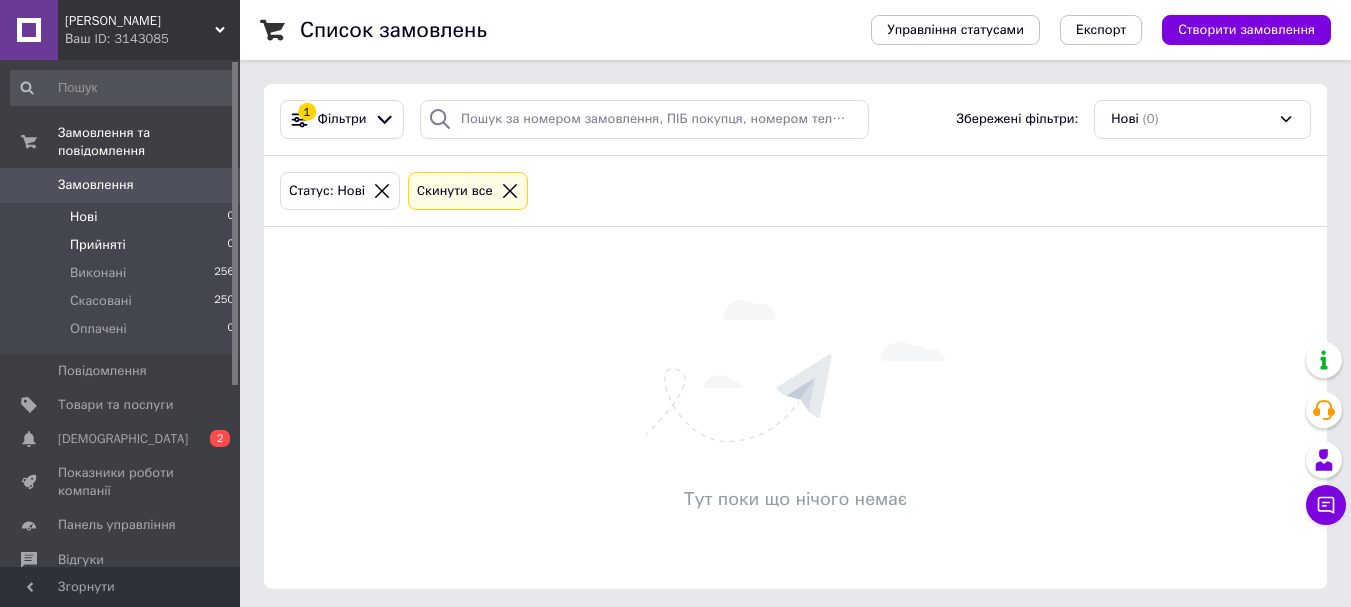 click on "Прийняті" at bounding box center [98, 245] 